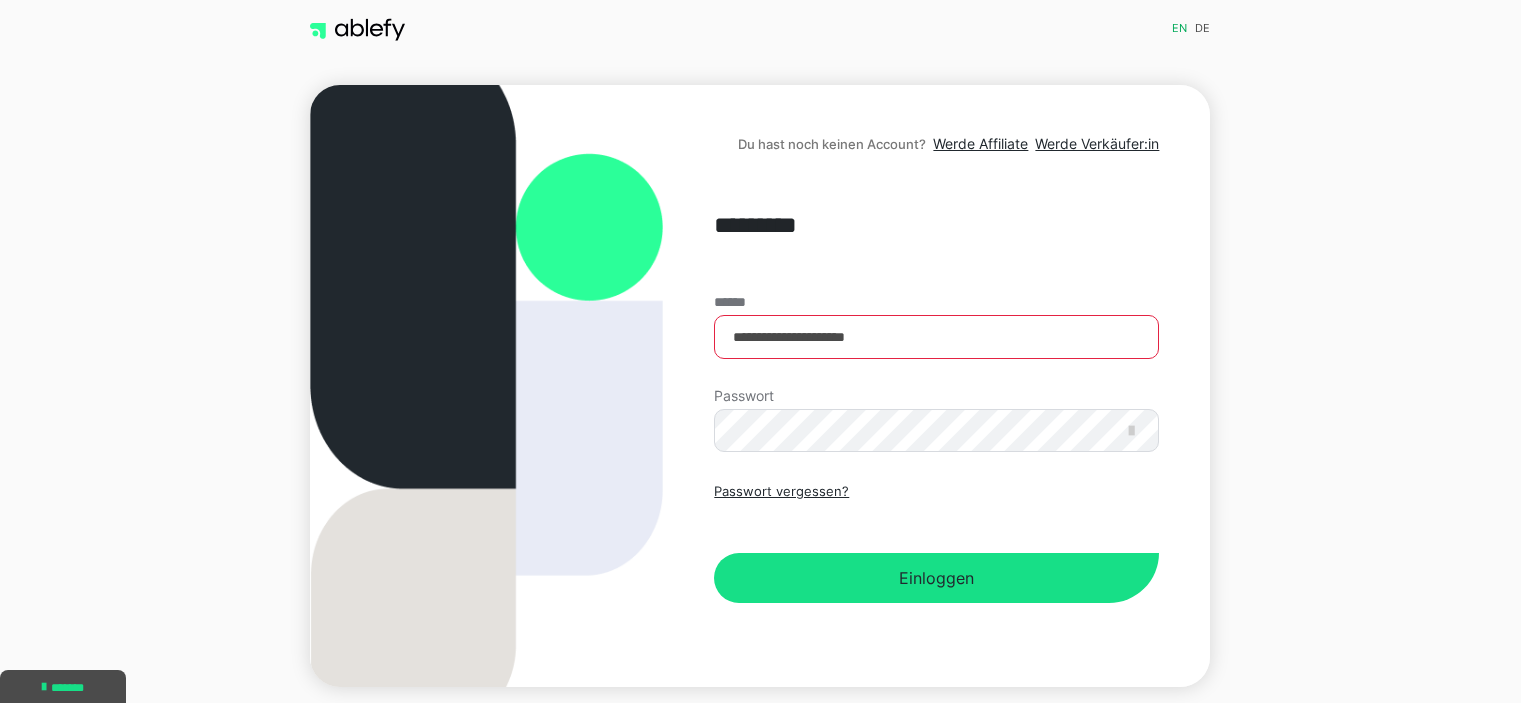 scroll, scrollTop: 0, scrollLeft: 0, axis: both 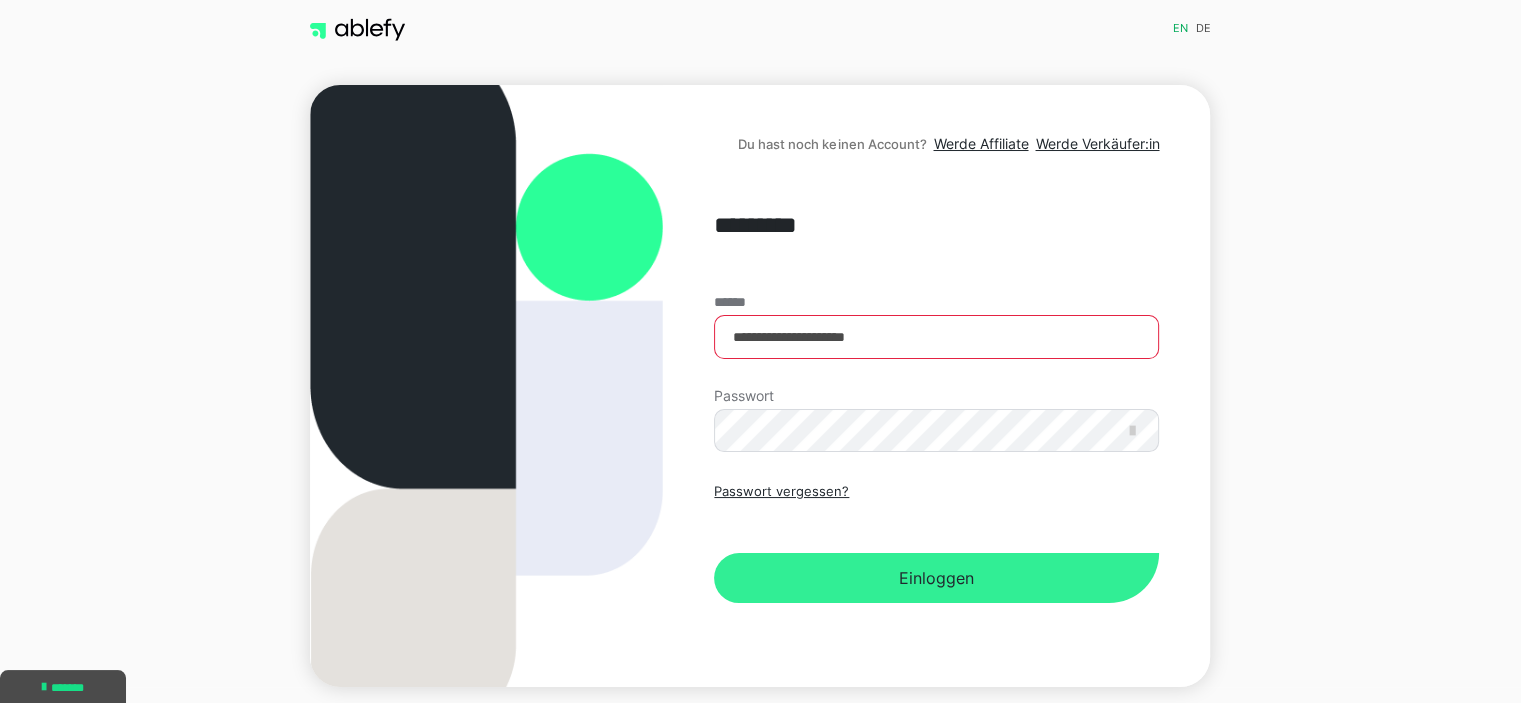 click on "Einloggen" at bounding box center [936, 578] 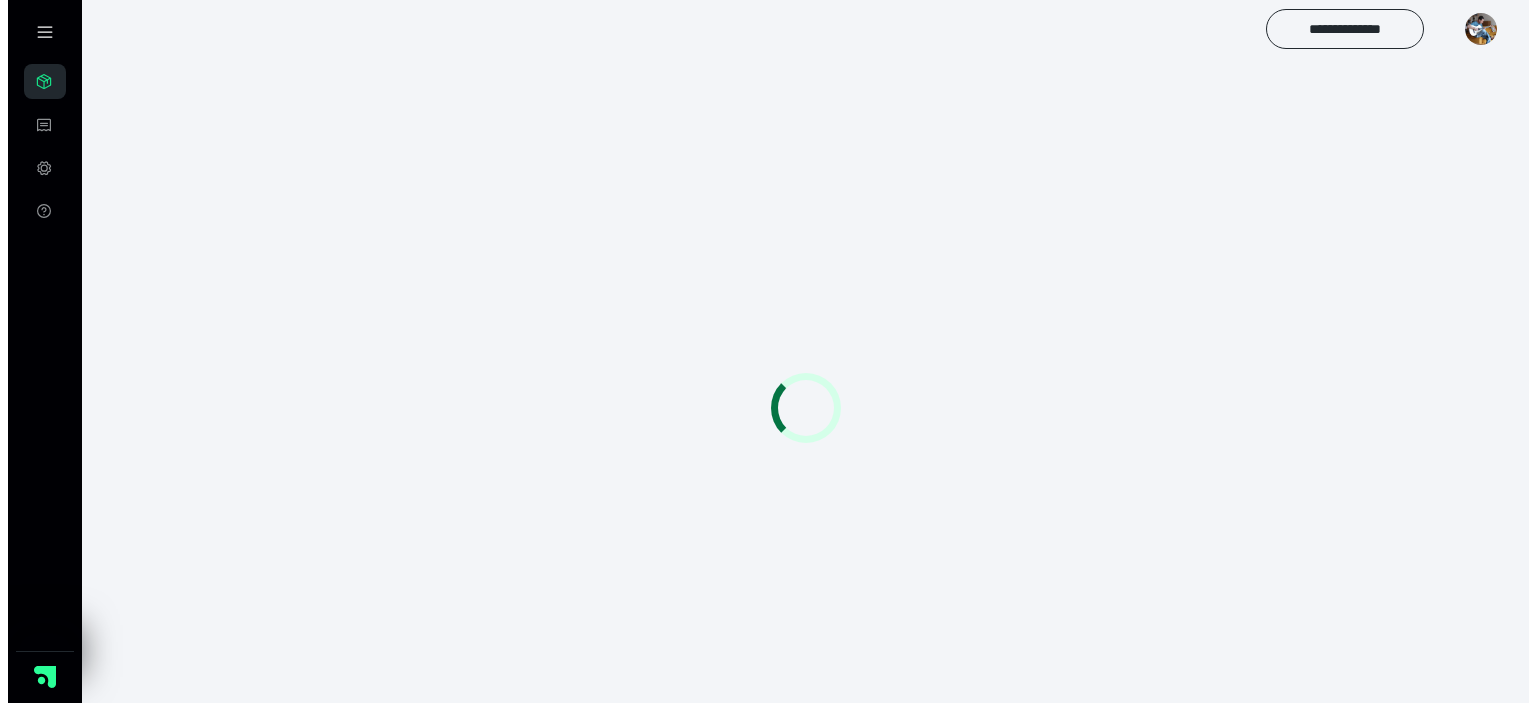 scroll, scrollTop: 0, scrollLeft: 0, axis: both 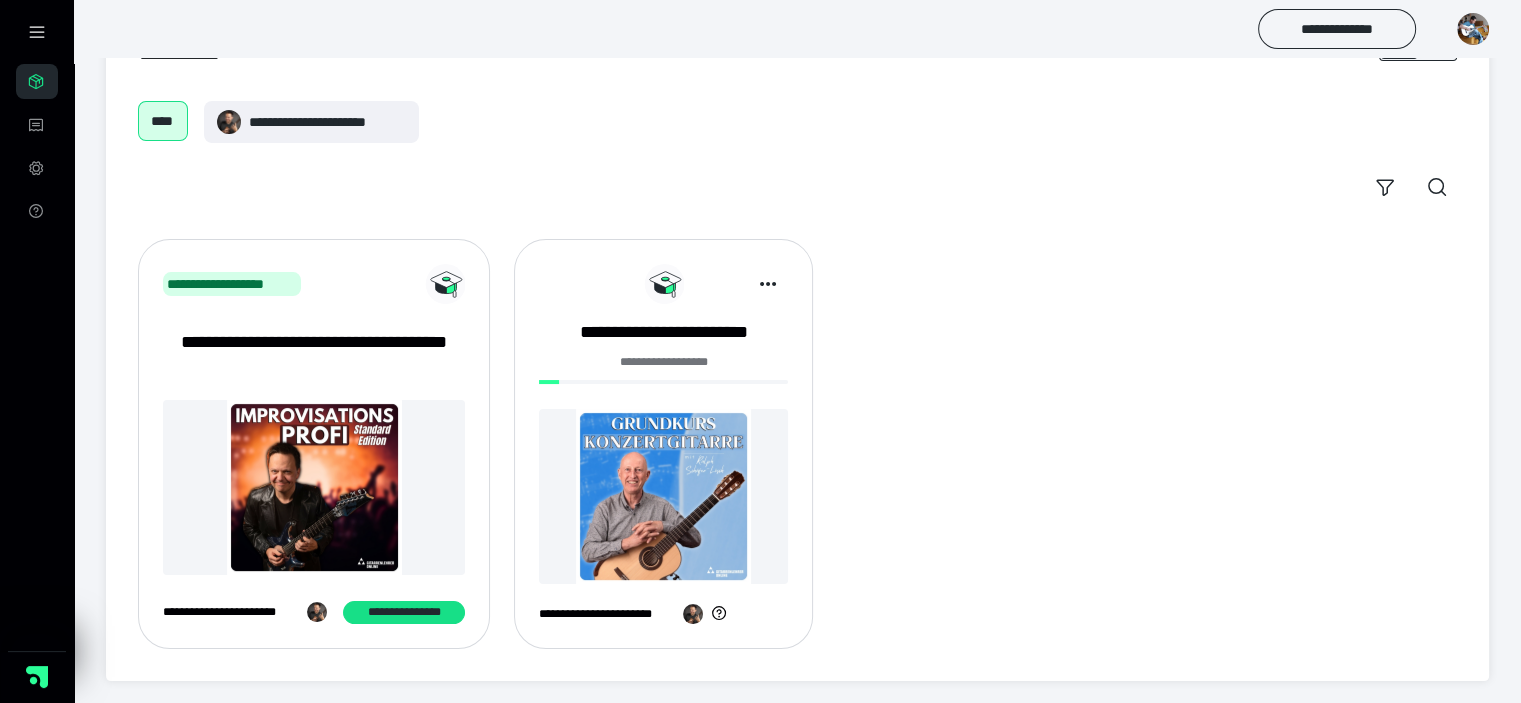 click at bounding box center [663, 496] 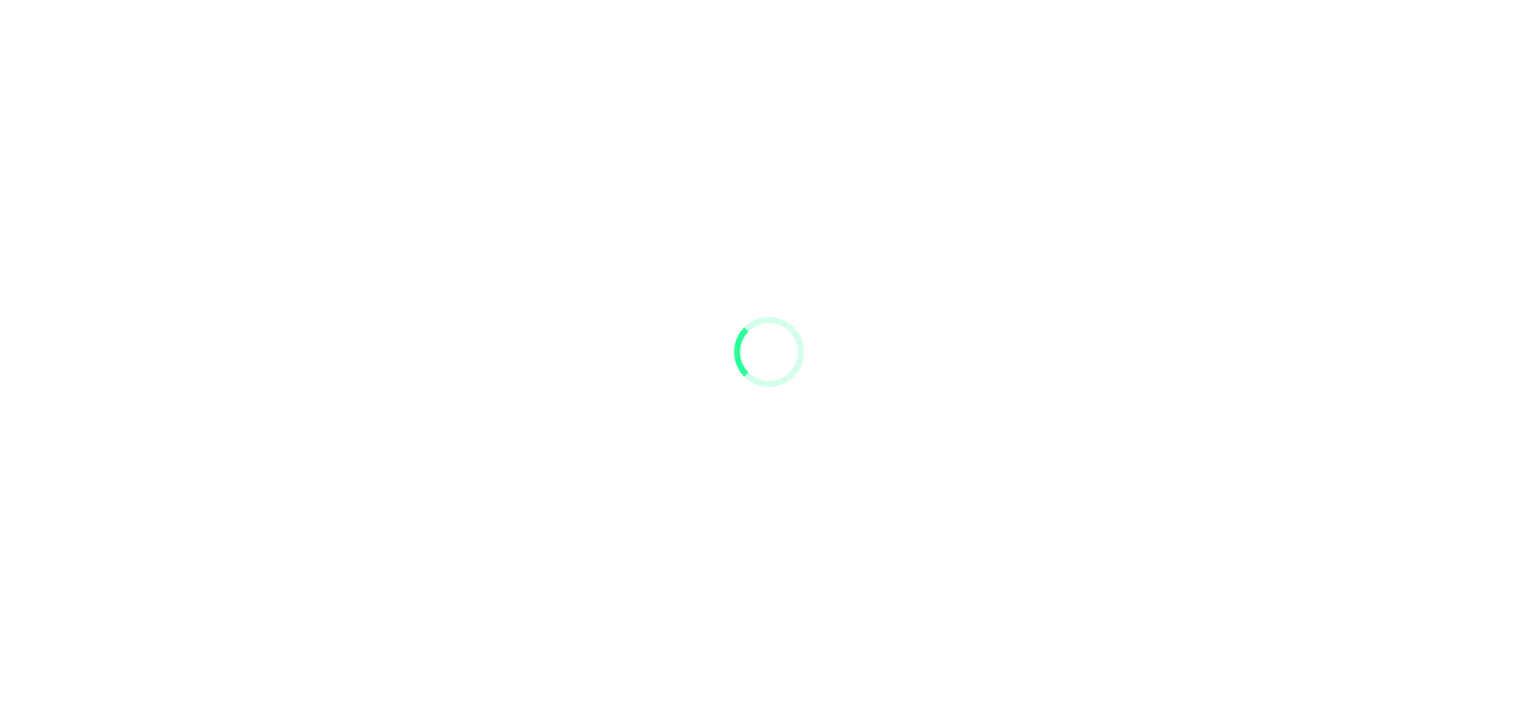 scroll, scrollTop: 0, scrollLeft: 0, axis: both 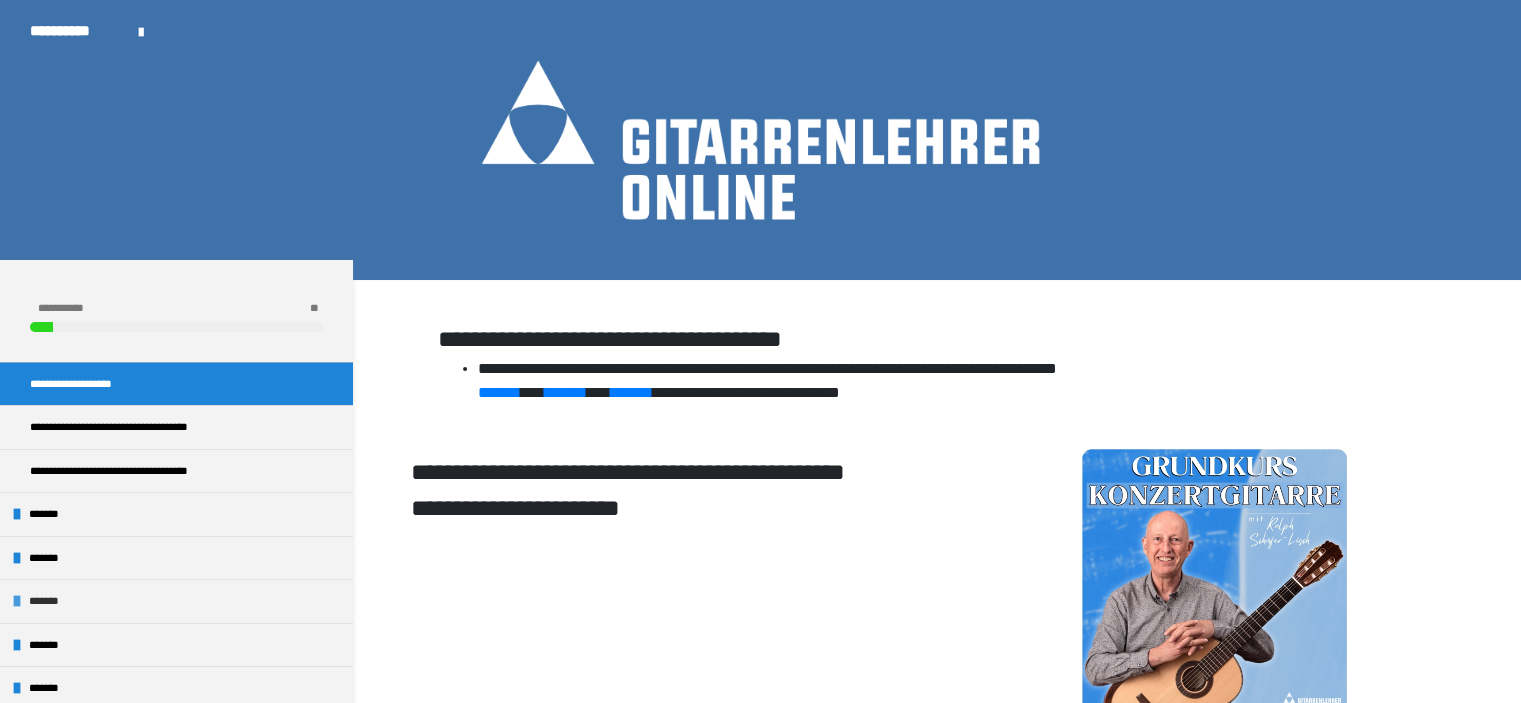 click on "*******" at bounding box center (56, 601) 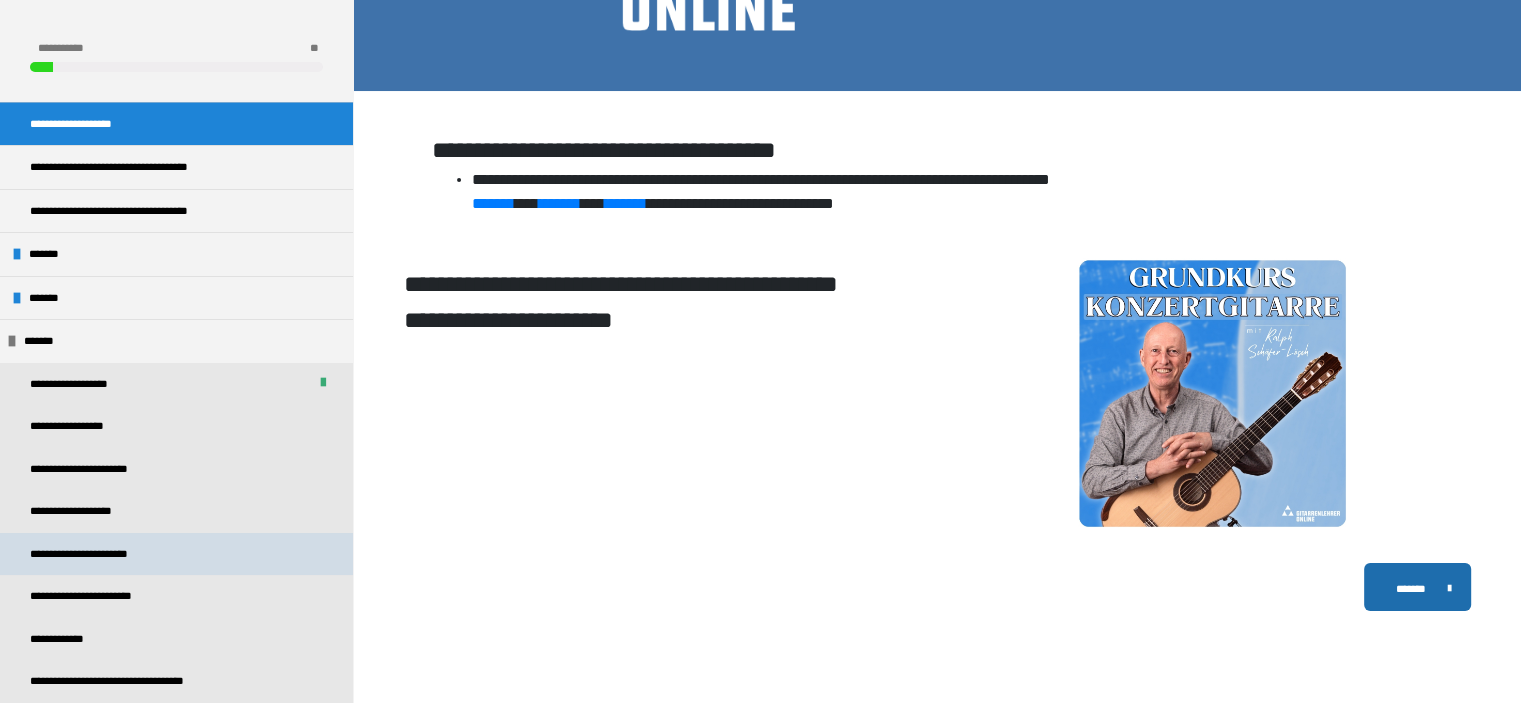 scroll, scrollTop: 340, scrollLeft: 0, axis: vertical 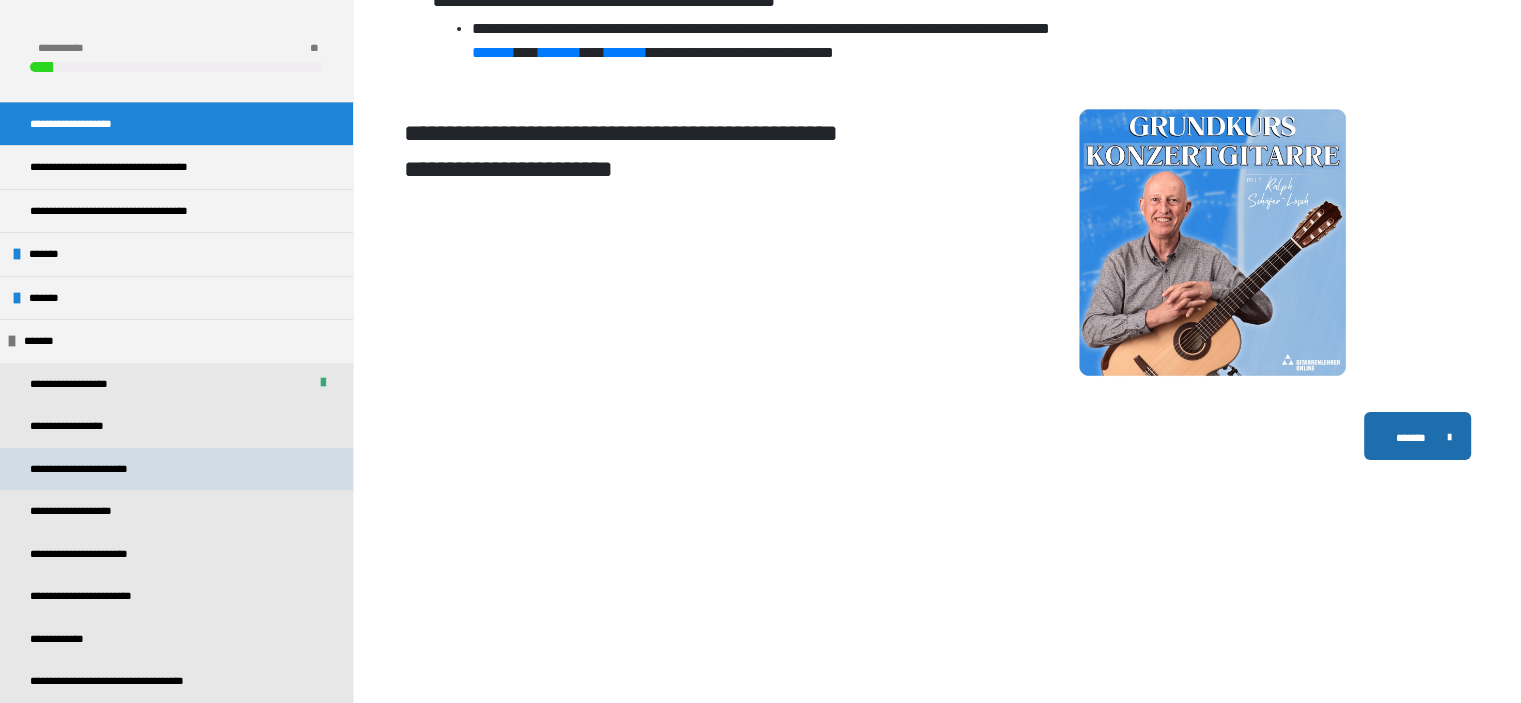 click on "**********" at bounding box center (96, 469) 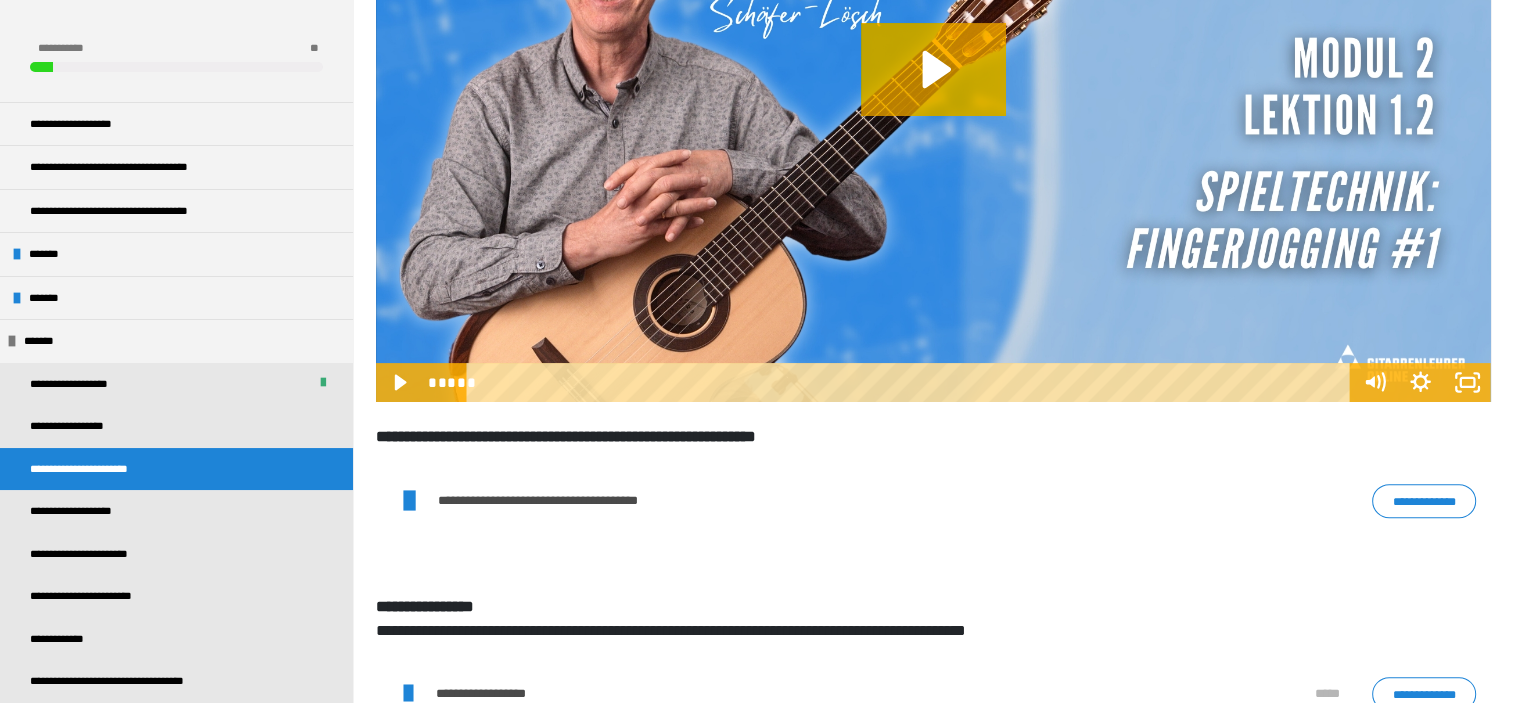 scroll, scrollTop: 570, scrollLeft: 0, axis: vertical 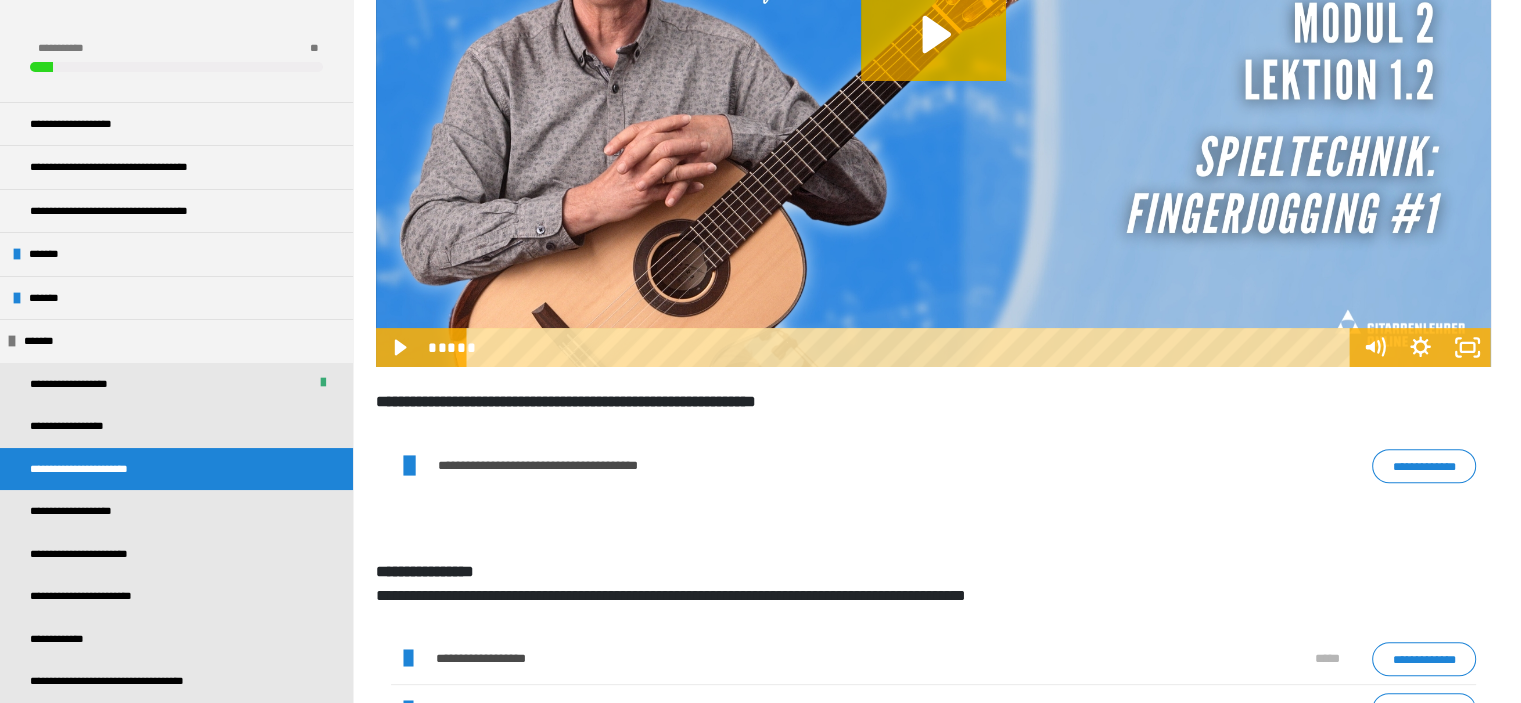 click at bounding box center [933, 523] 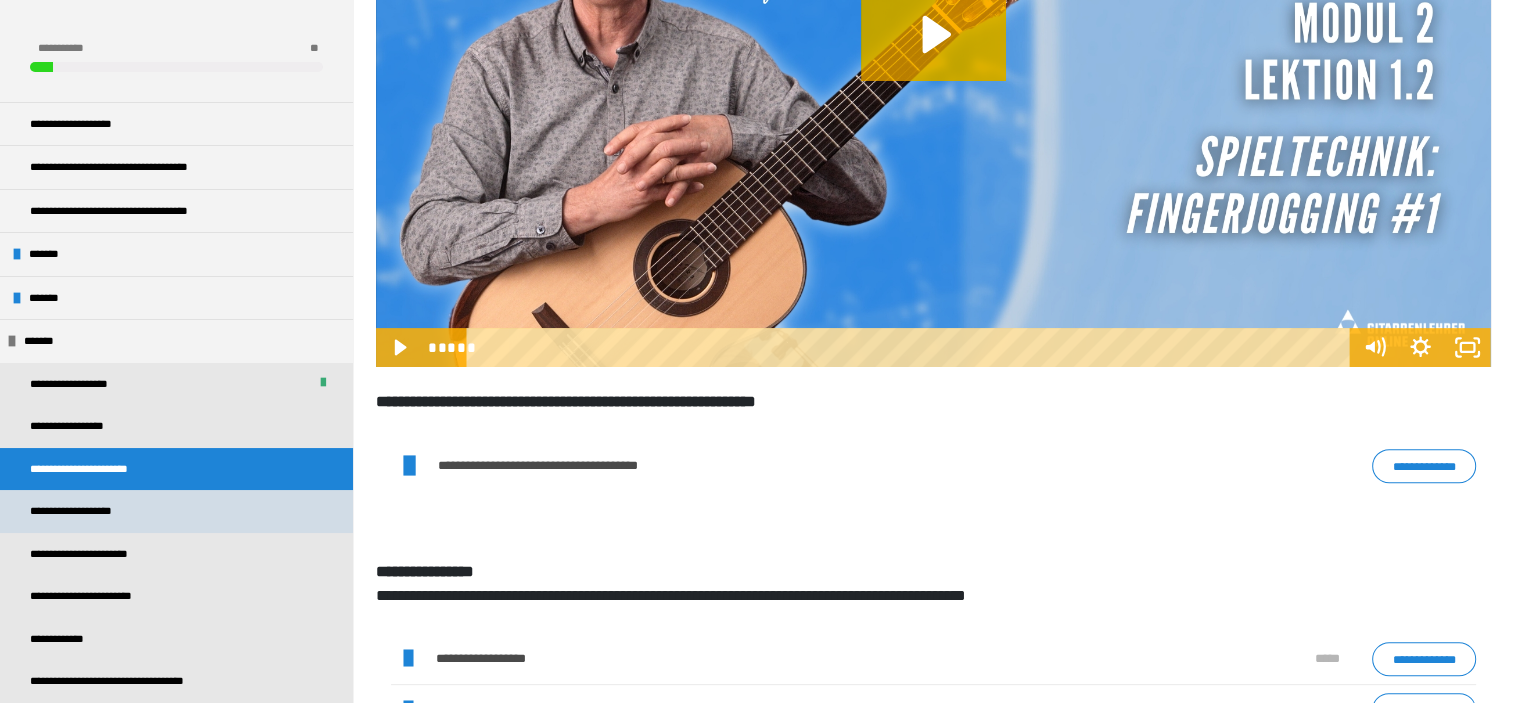 click on "**********" at bounding box center (82, 511) 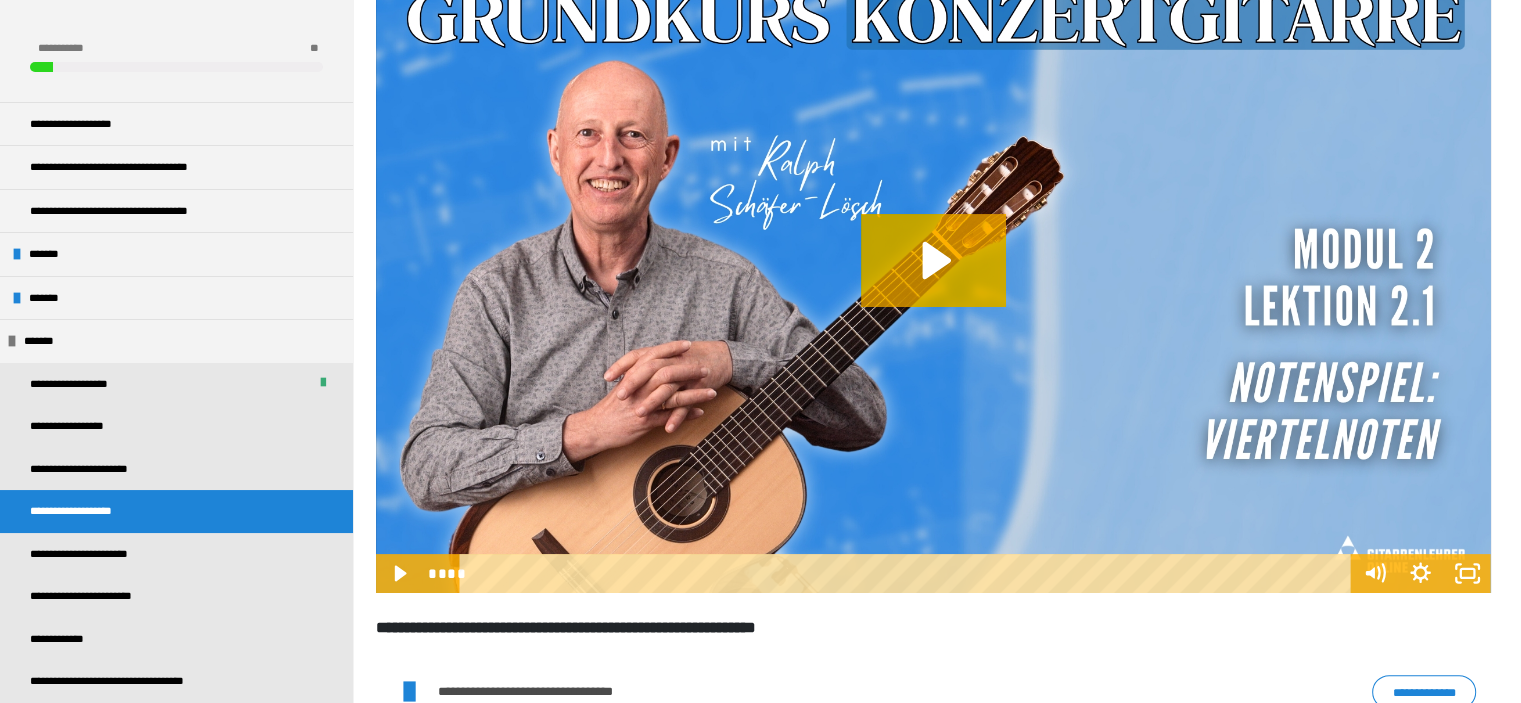 scroll, scrollTop: 470, scrollLeft: 0, axis: vertical 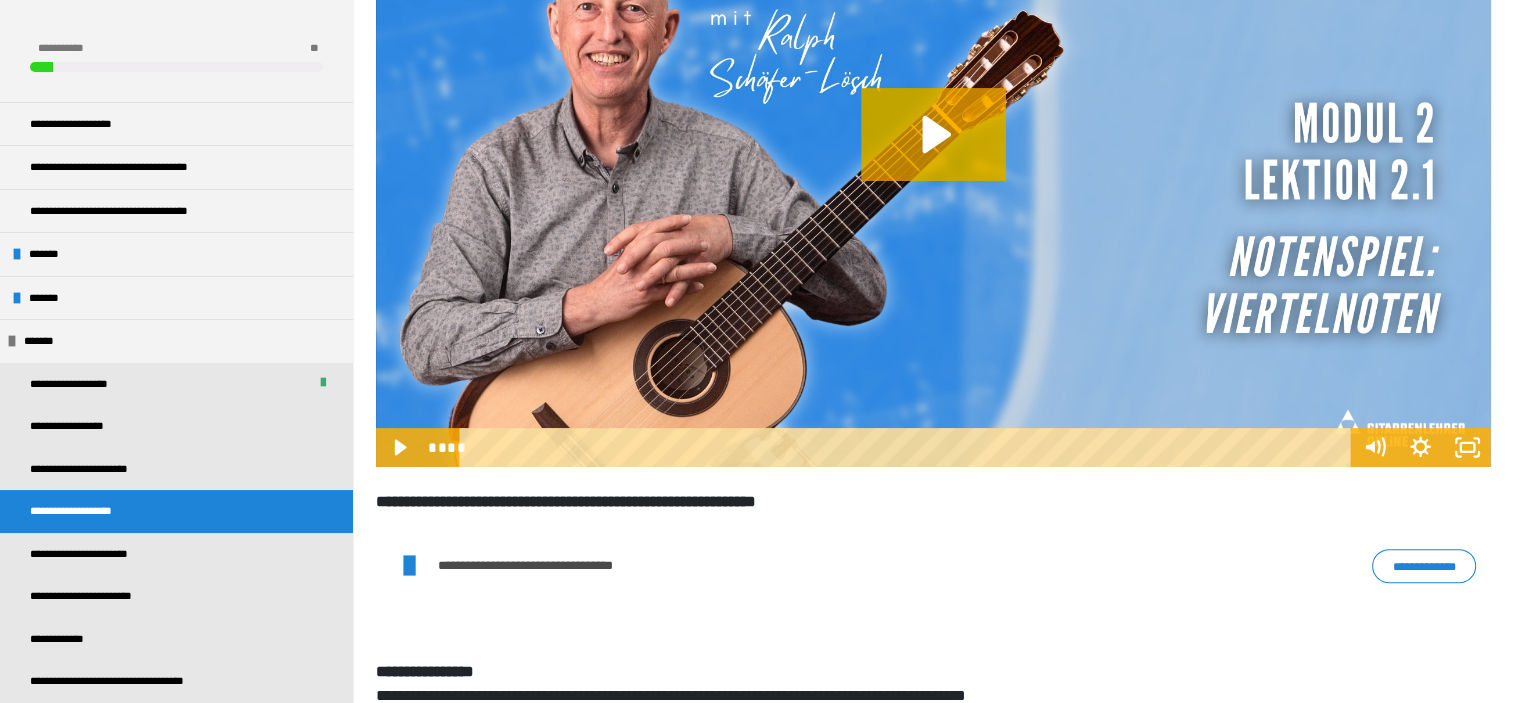 click on "**********" at bounding box center (1424, 566) 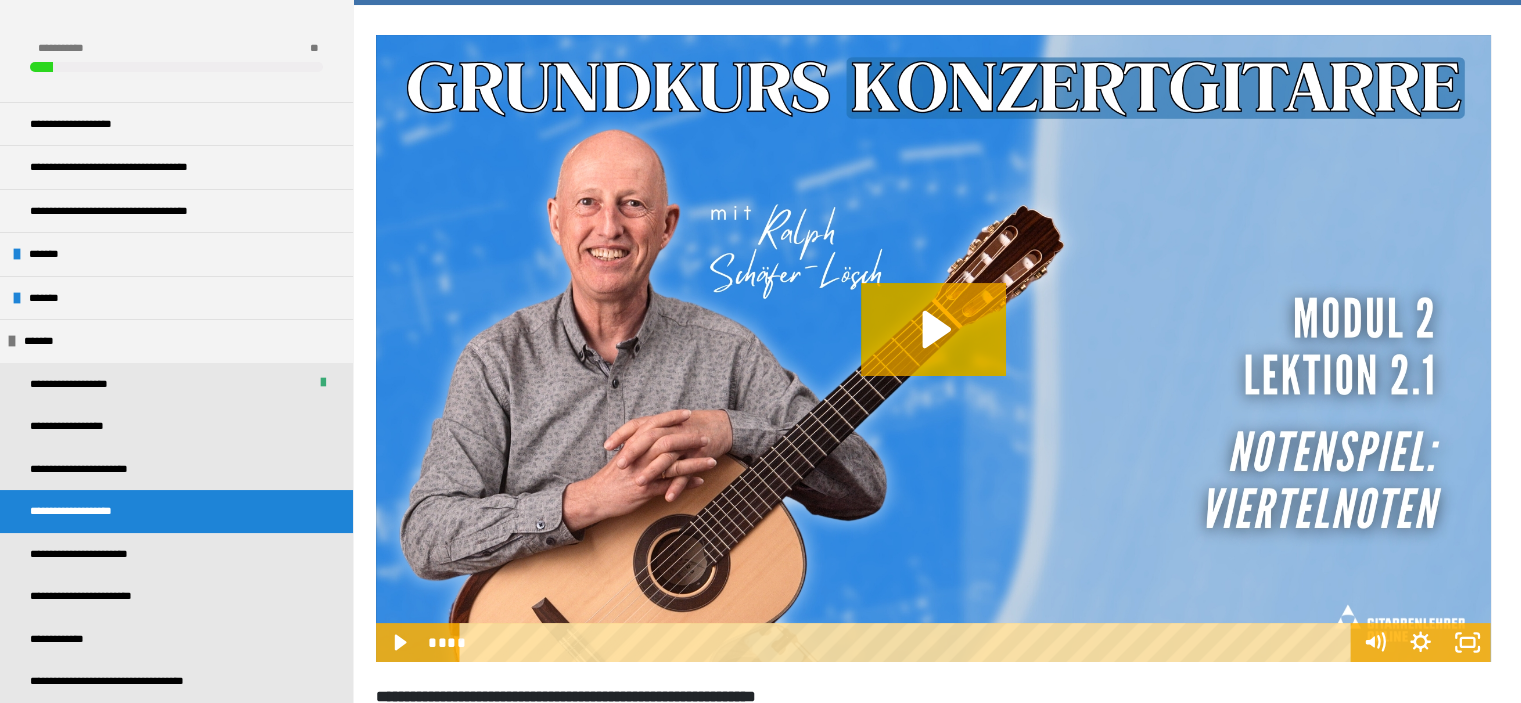 scroll, scrollTop: 270, scrollLeft: 0, axis: vertical 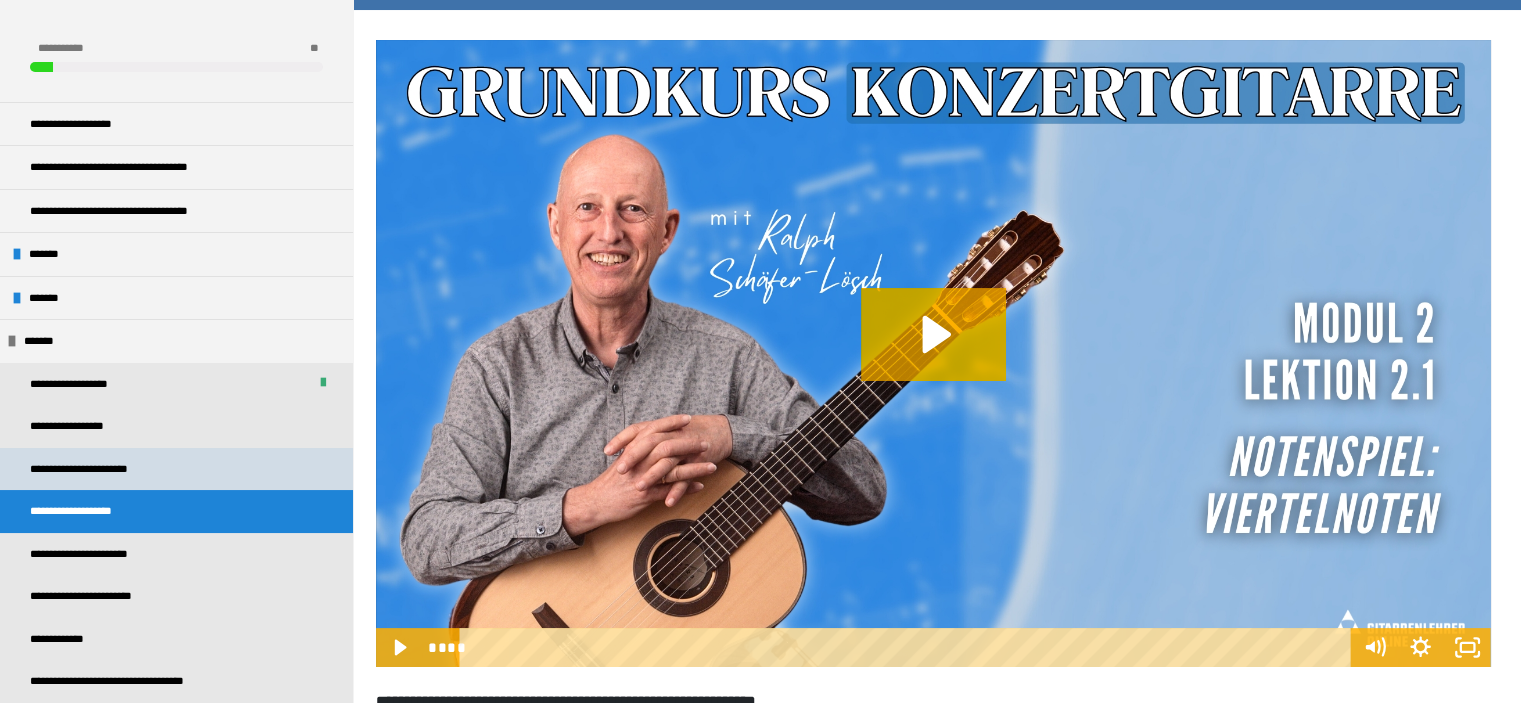 click on "**********" at bounding box center (96, 469) 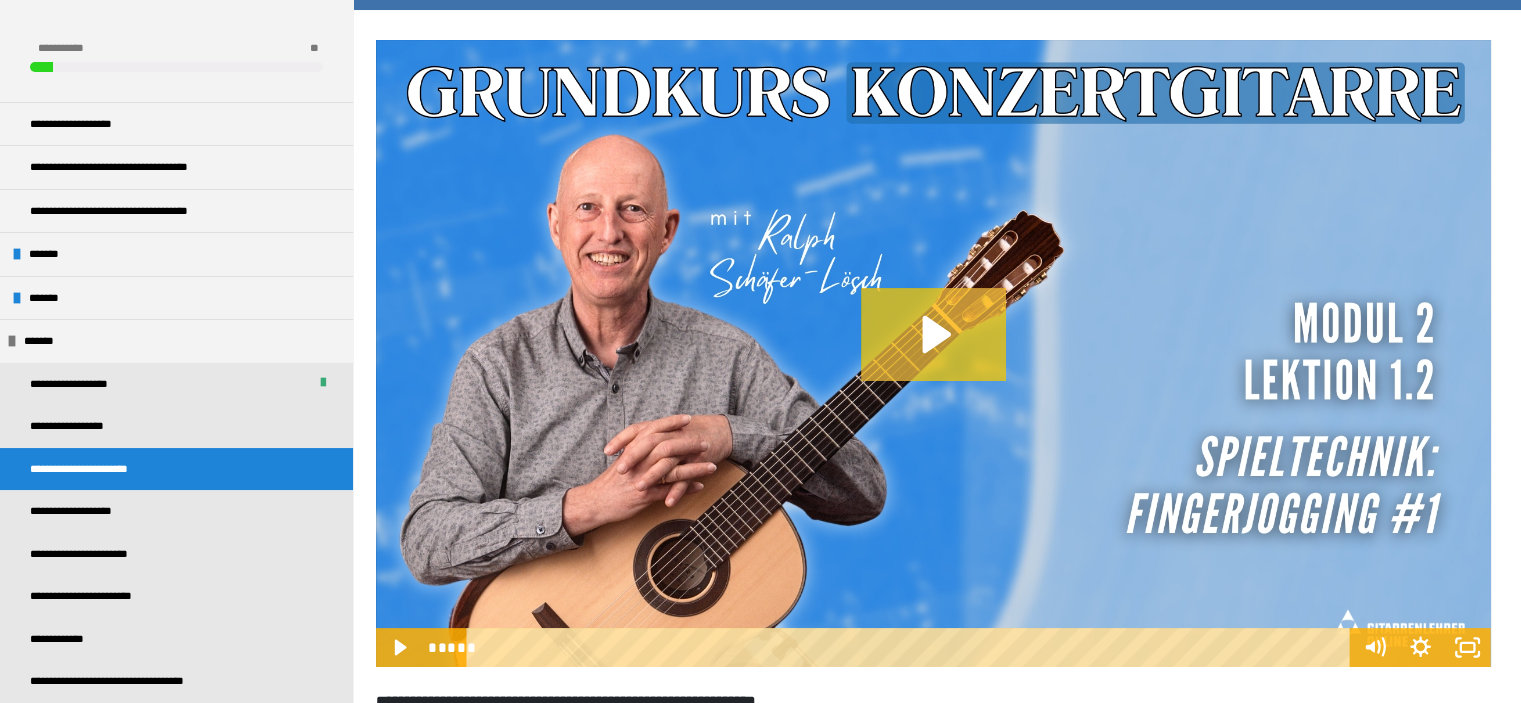 click 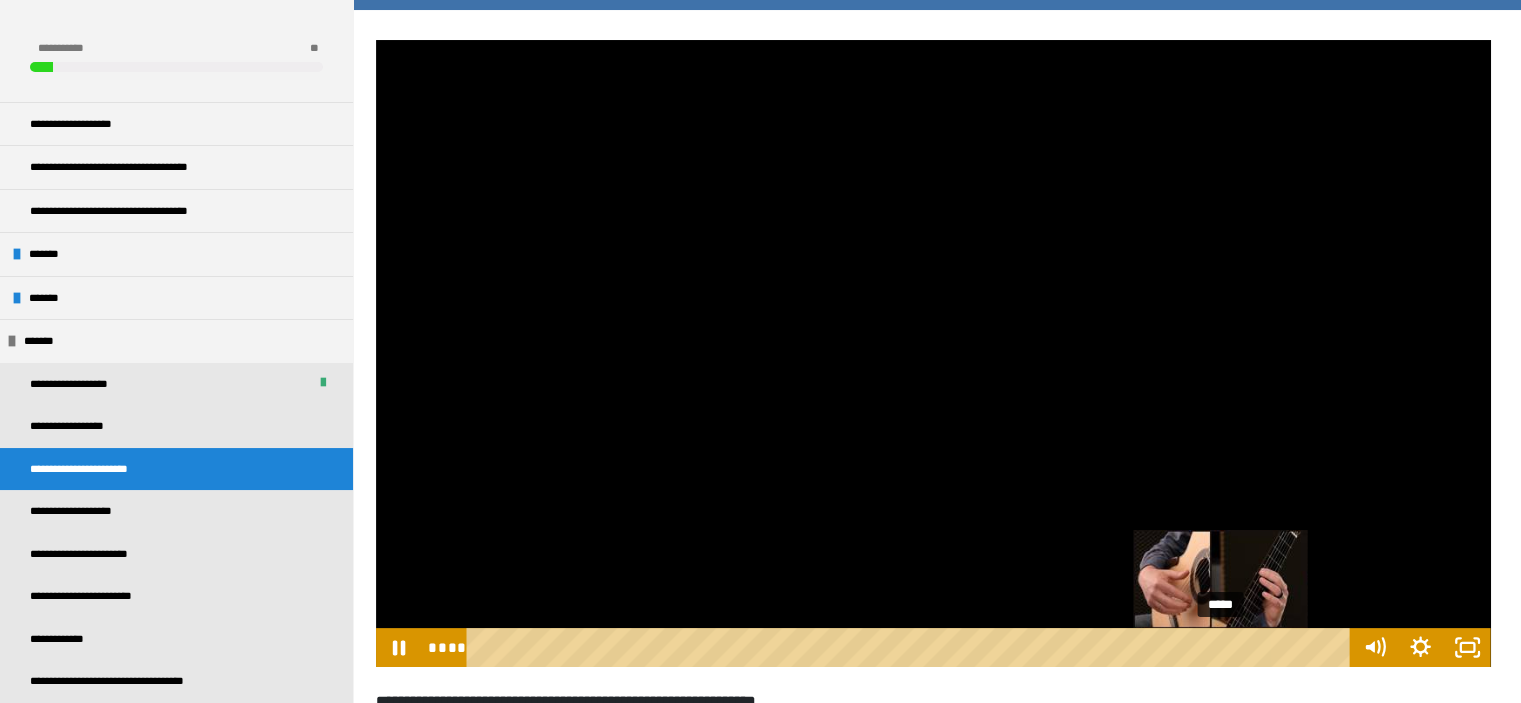 click on "*****" at bounding box center [912, 647] 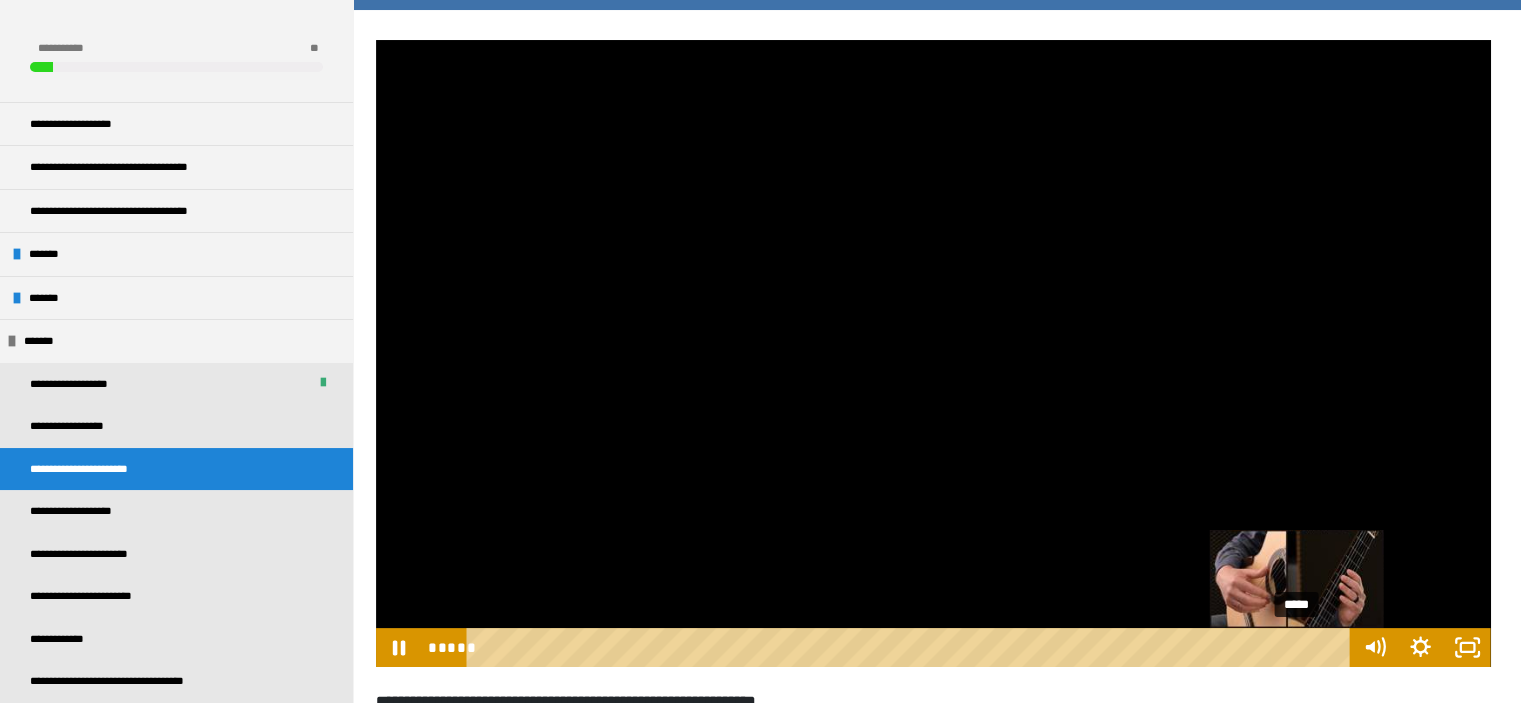 click on "*****" at bounding box center [912, 647] 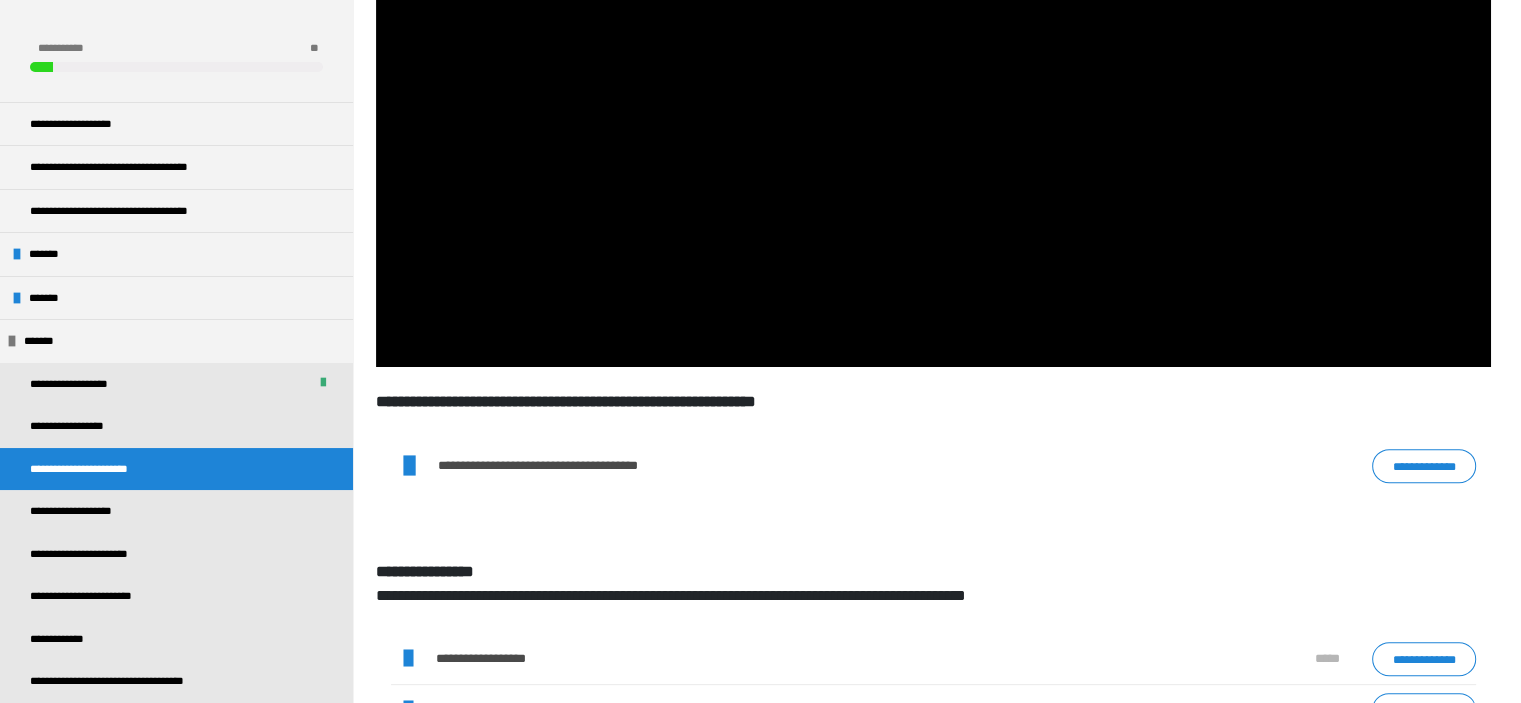 scroll, scrollTop: 670, scrollLeft: 0, axis: vertical 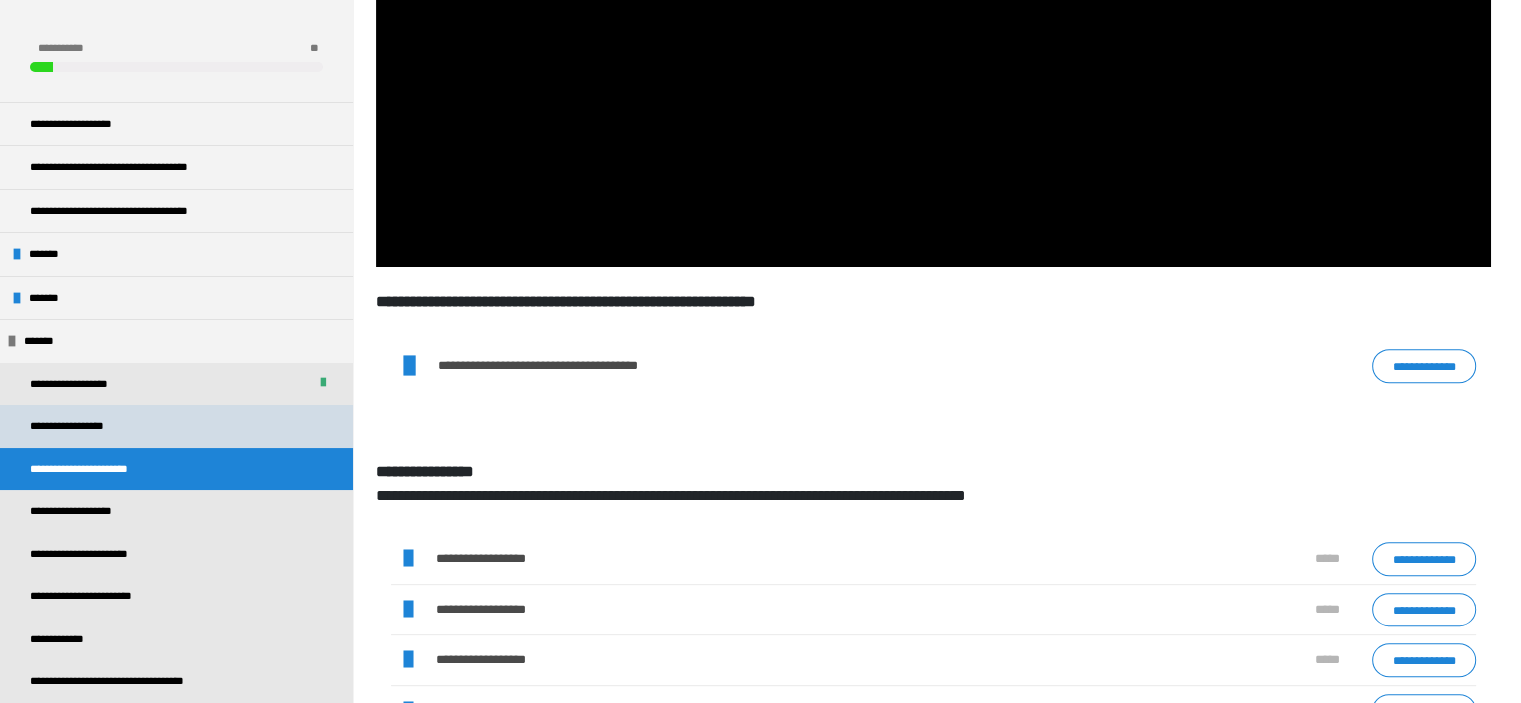 click on "**********" at bounding box center [75, 426] 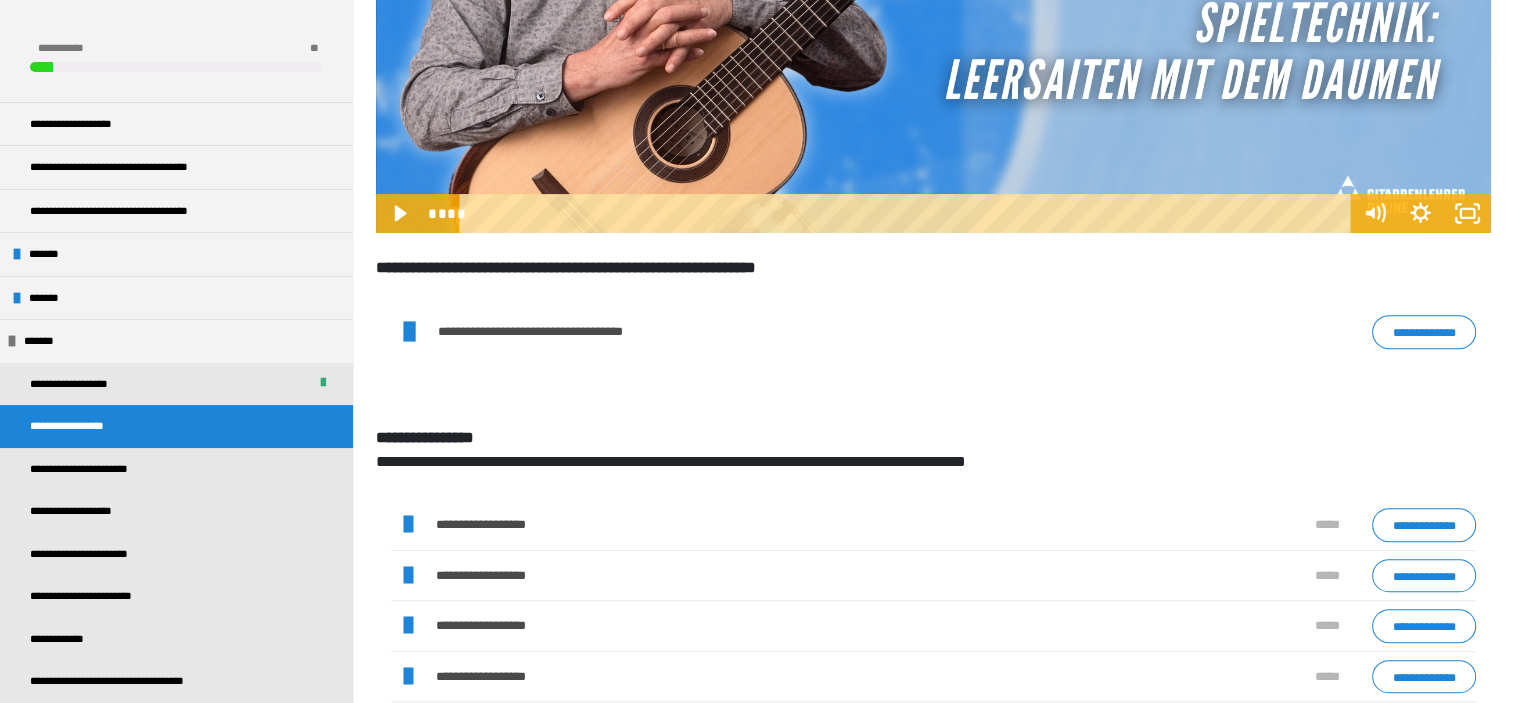 scroll, scrollTop: 670, scrollLeft: 0, axis: vertical 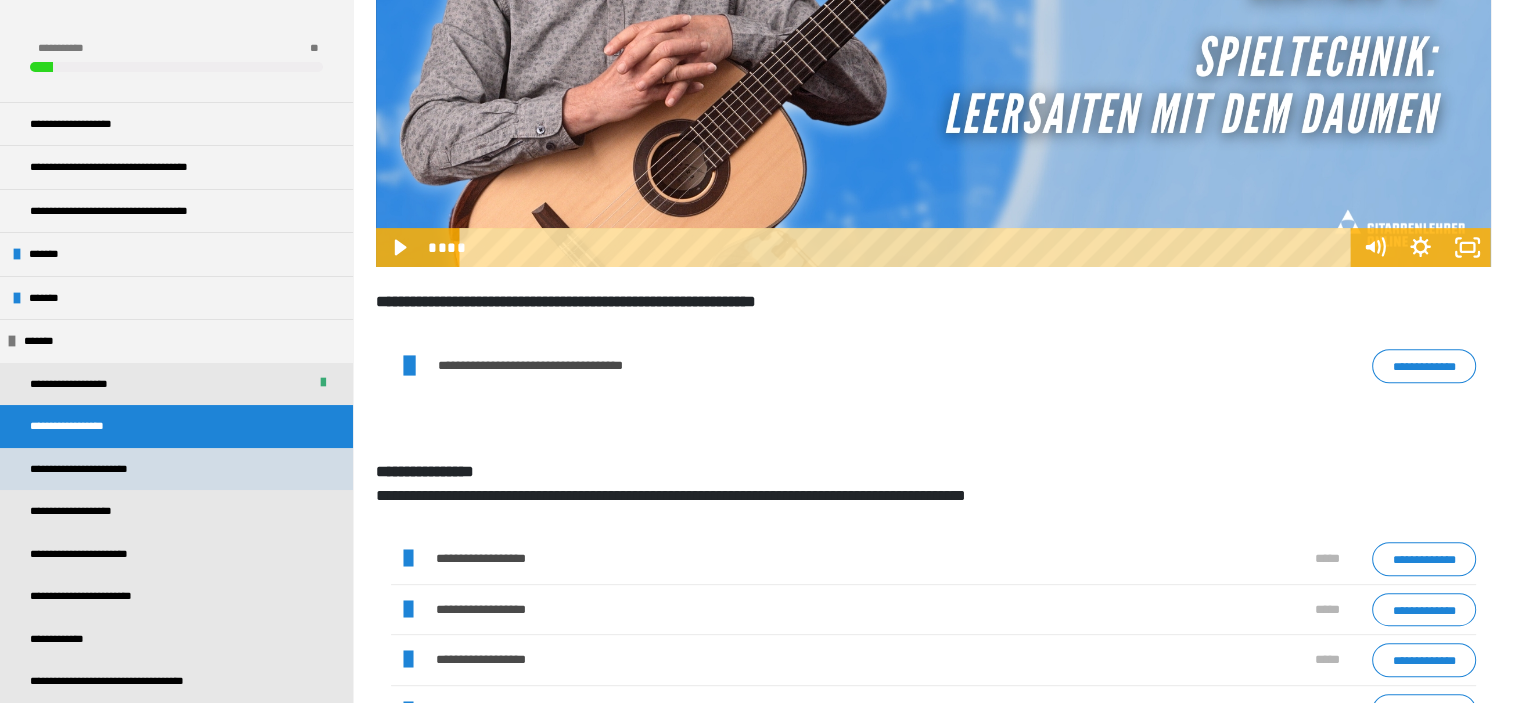 click on "**********" at bounding box center (96, 469) 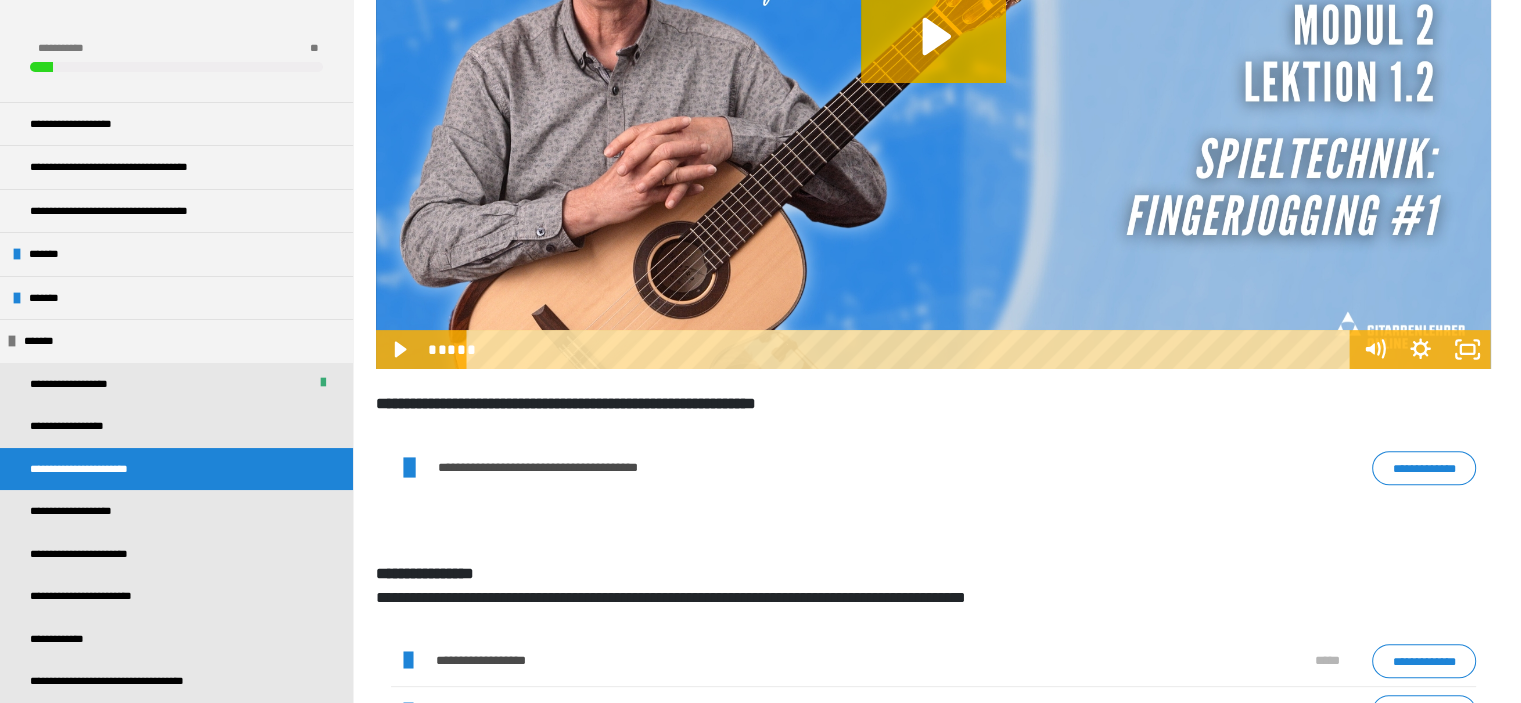scroll, scrollTop: 570, scrollLeft: 0, axis: vertical 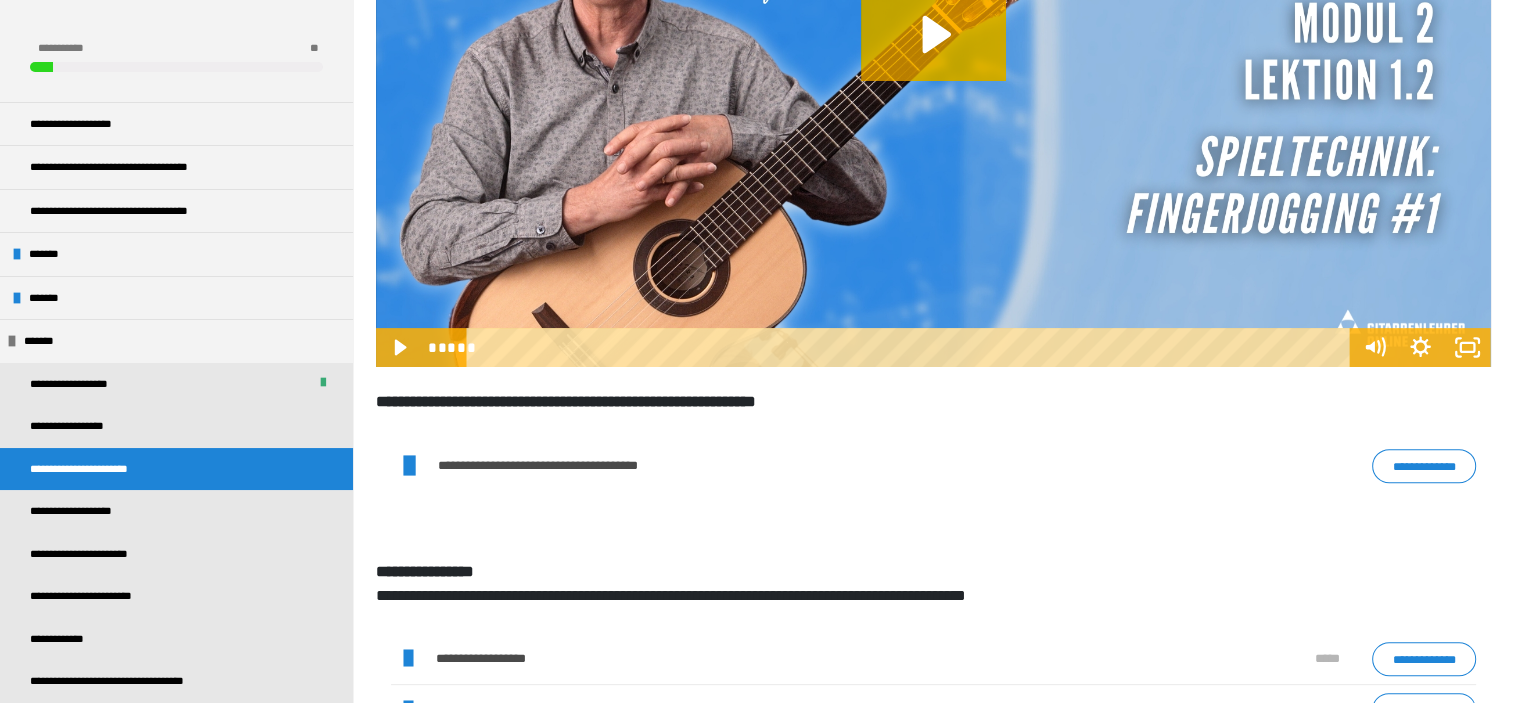 click on "**********" at bounding box center [1424, 466] 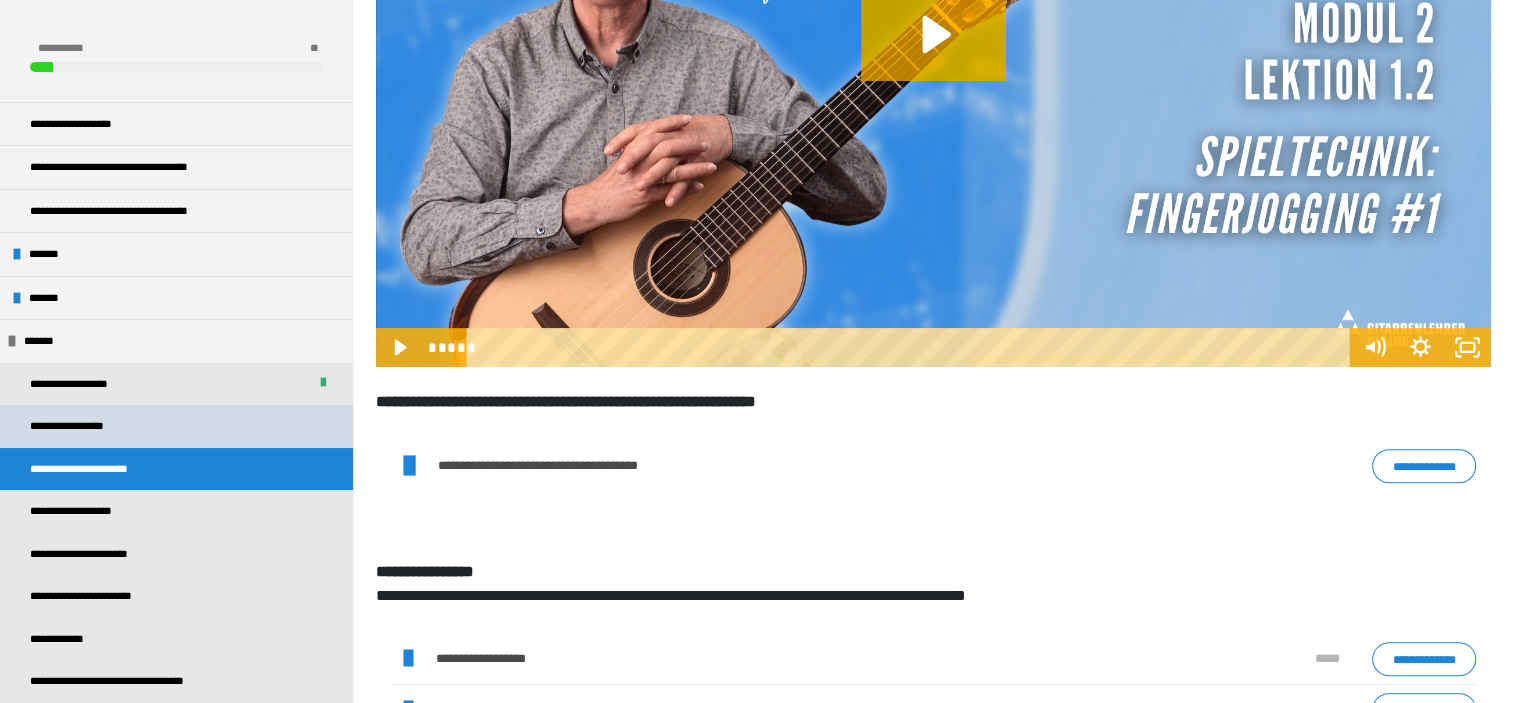 click on "**********" at bounding box center (176, 426) 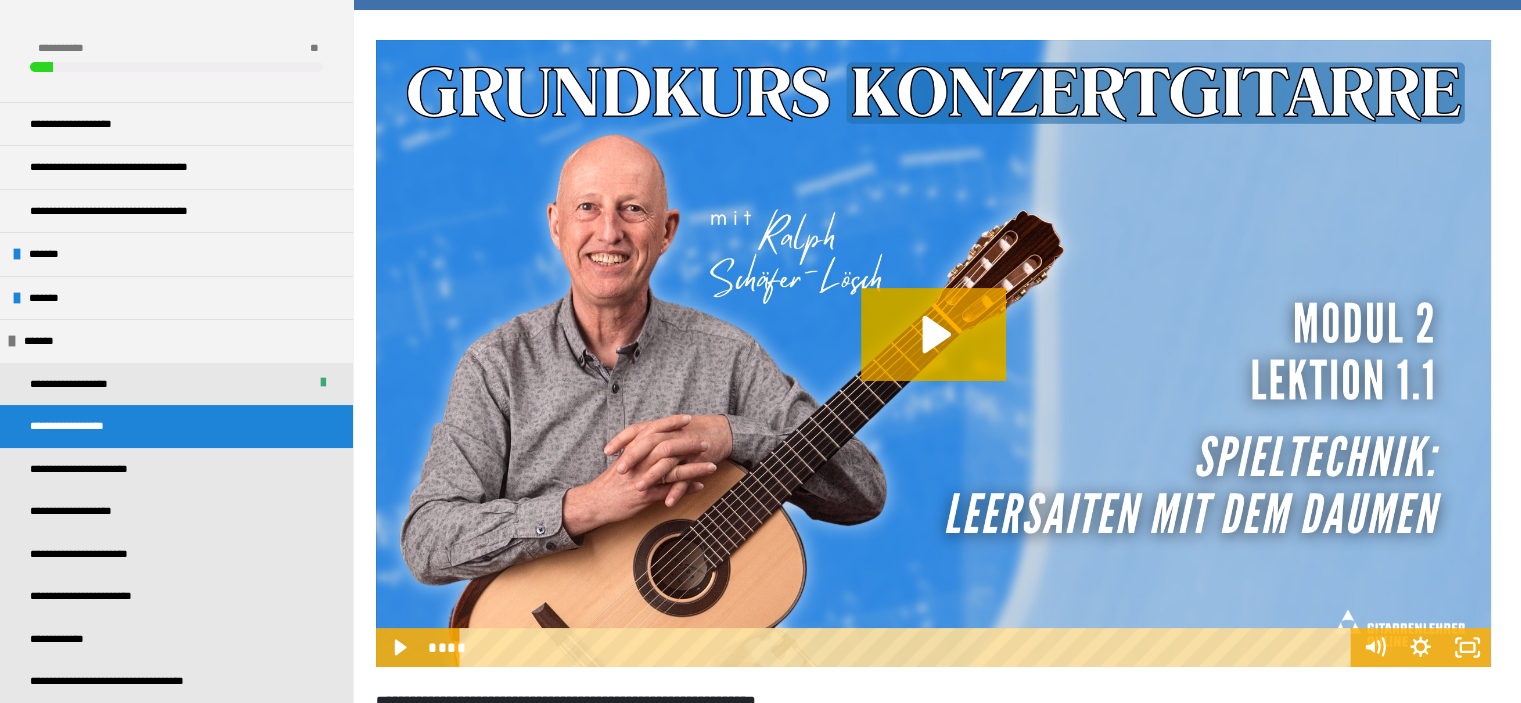 scroll, scrollTop: 570, scrollLeft: 0, axis: vertical 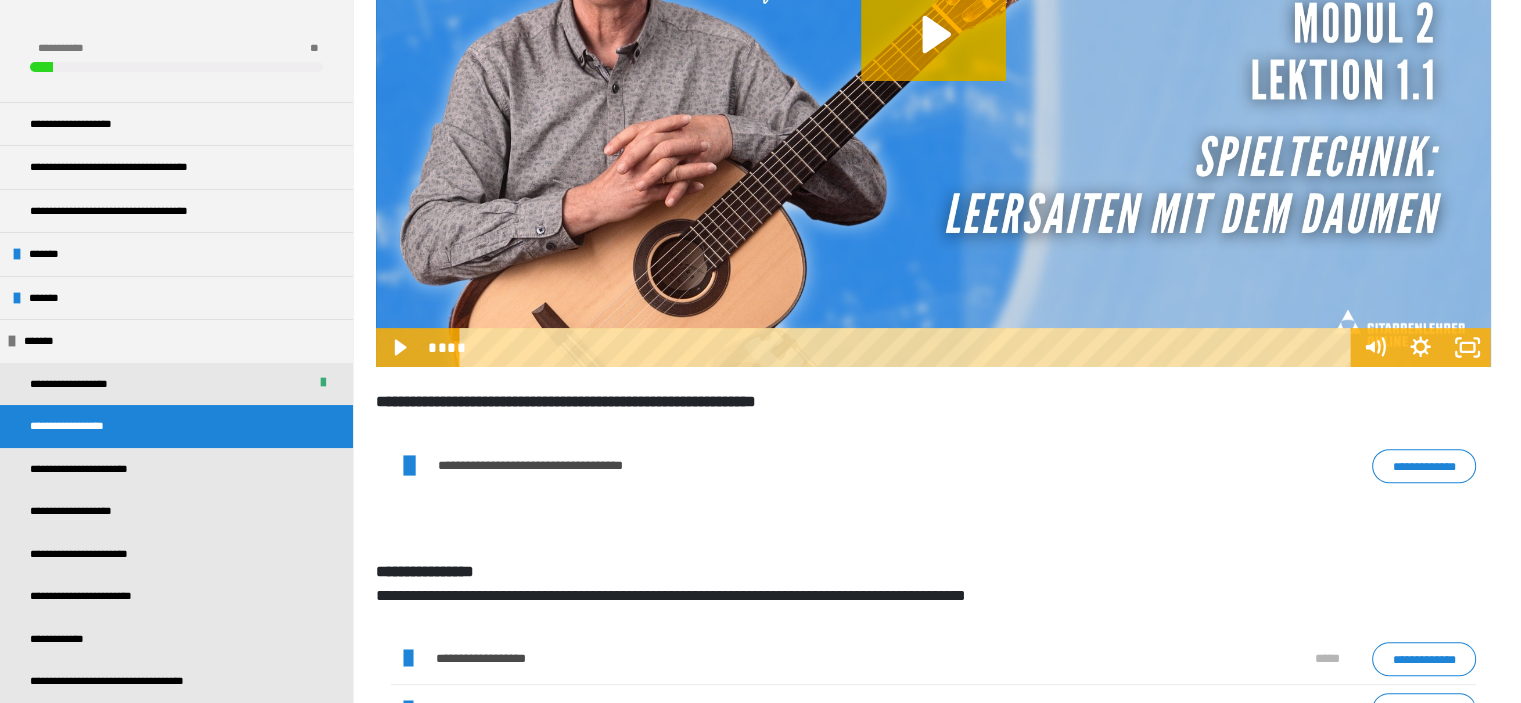click on "**********" at bounding box center (1424, 466) 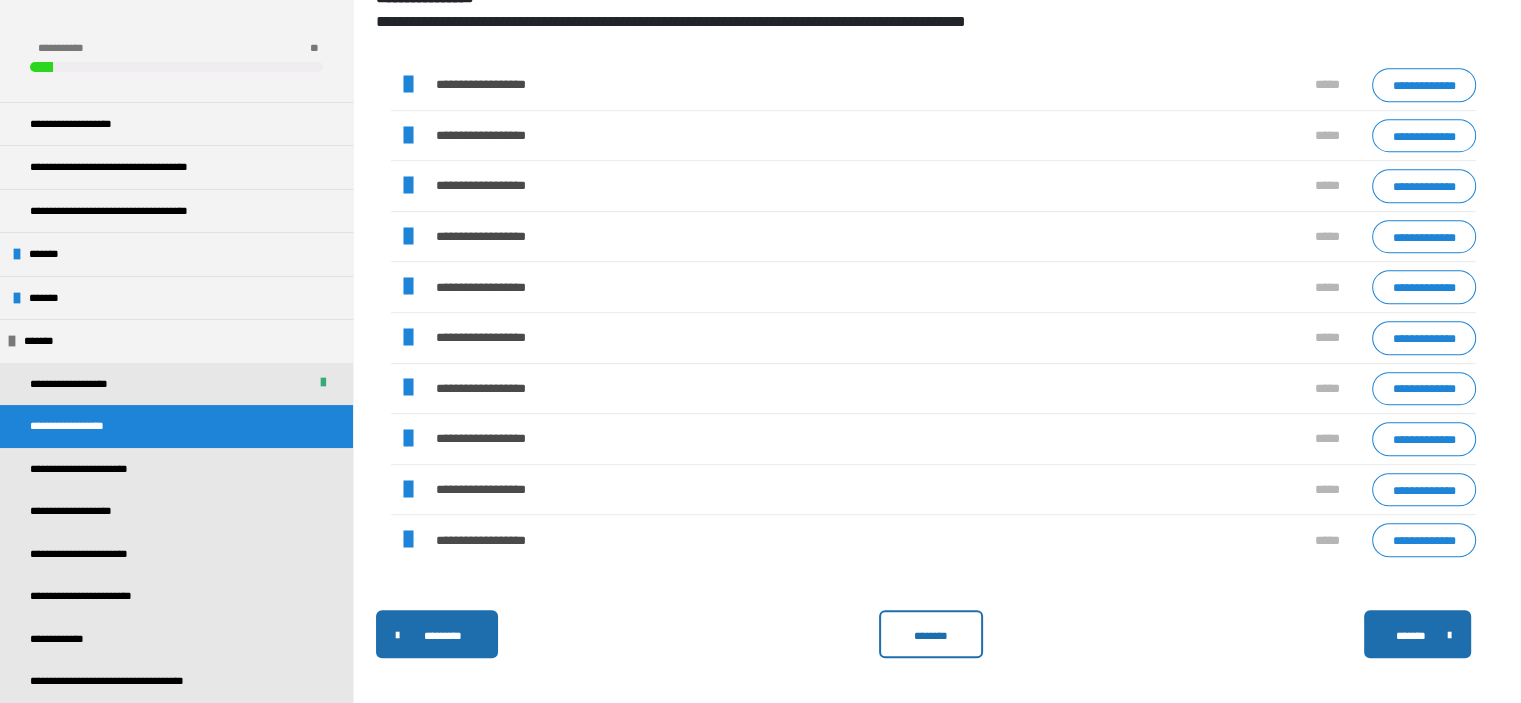 scroll, scrollTop: 1156, scrollLeft: 0, axis: vertical 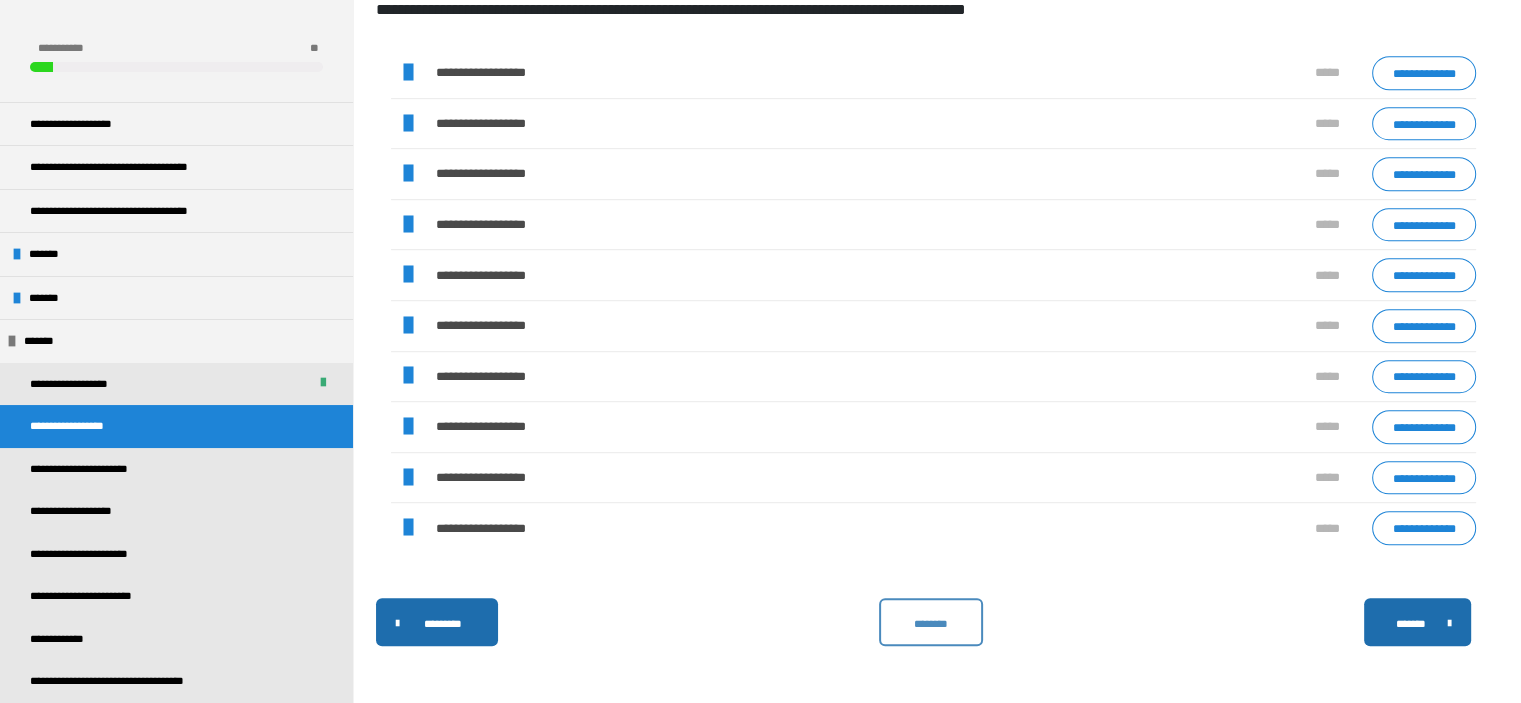click on "********" at bounding box center [931, 622] 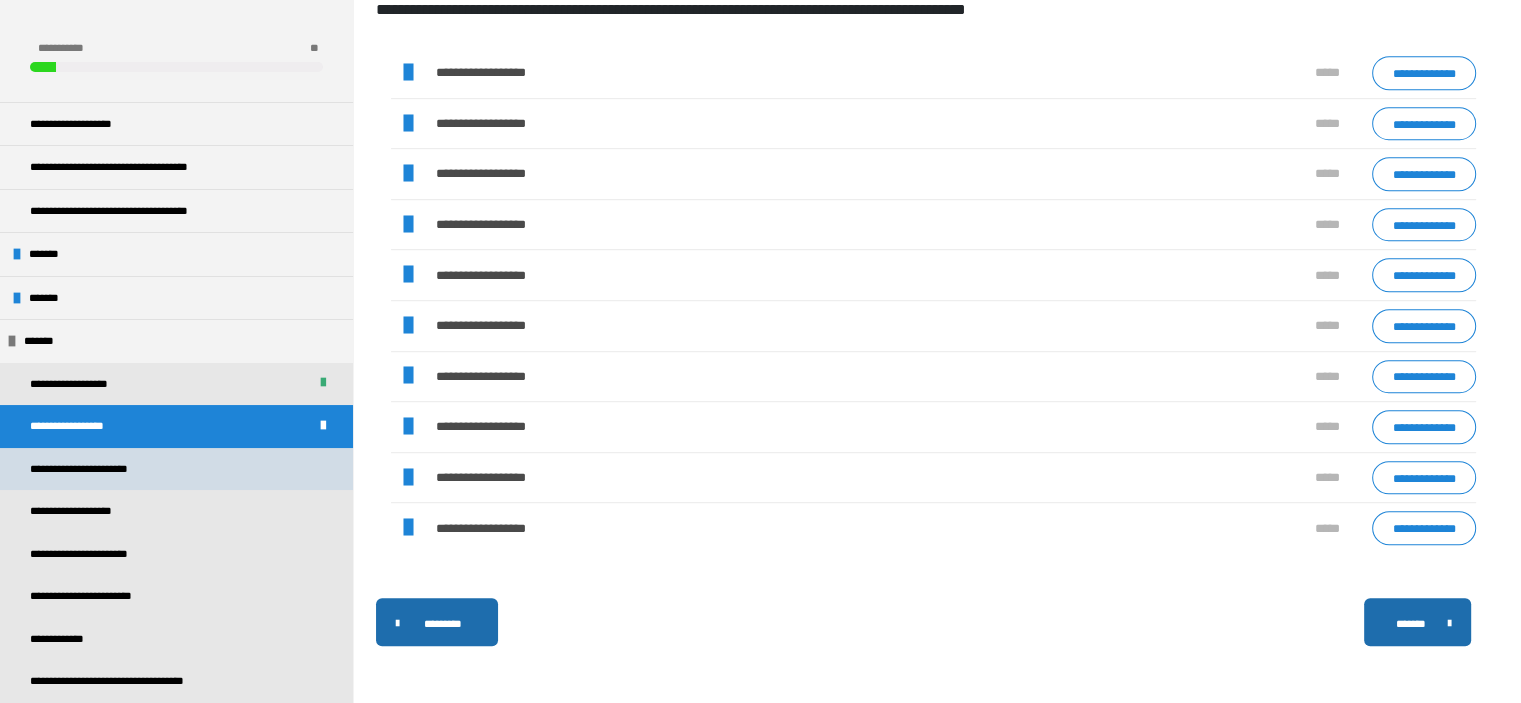click on "**********" at bounding box center (96, 469) 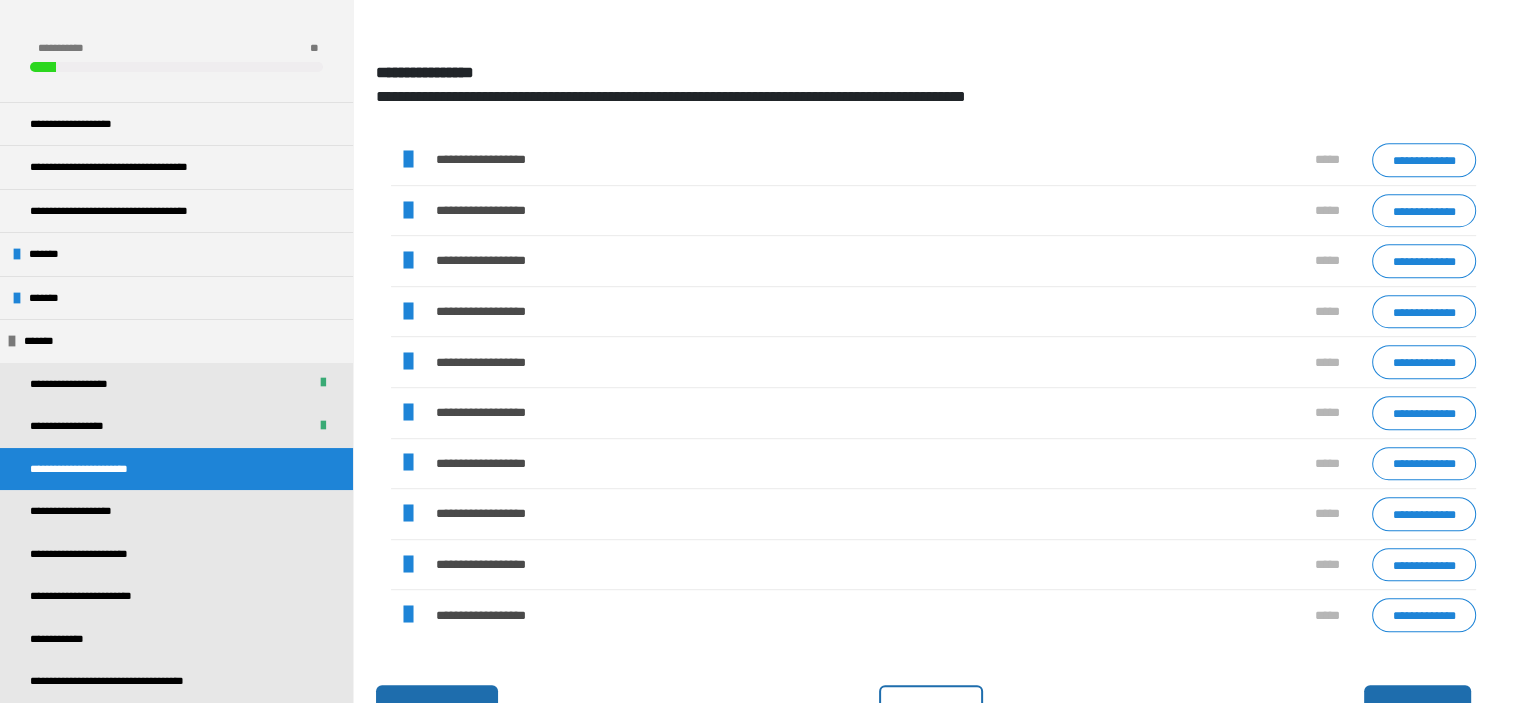 scroll, scrollTop: 1156, scrollLeft: 0, axis: vertical 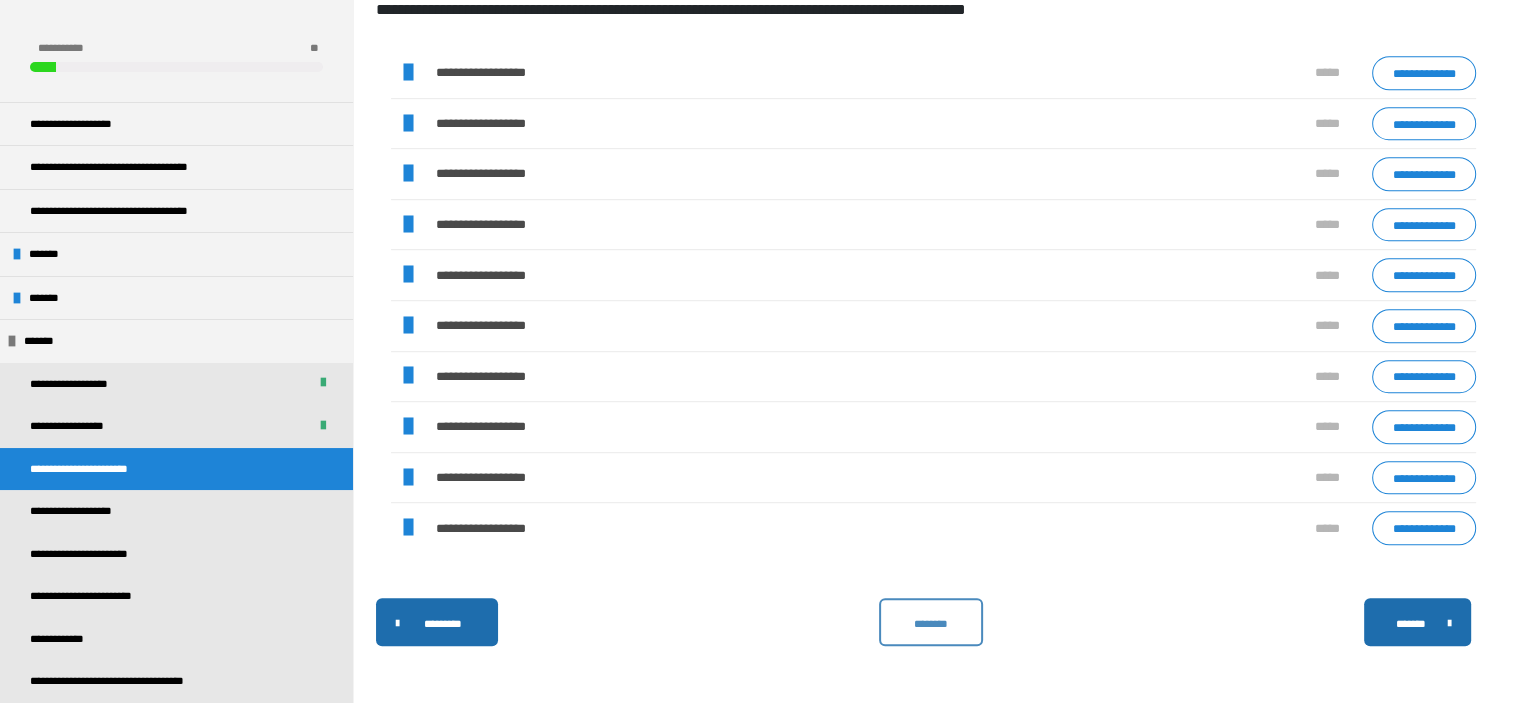 click on "********" at bounding box center (930, 623) 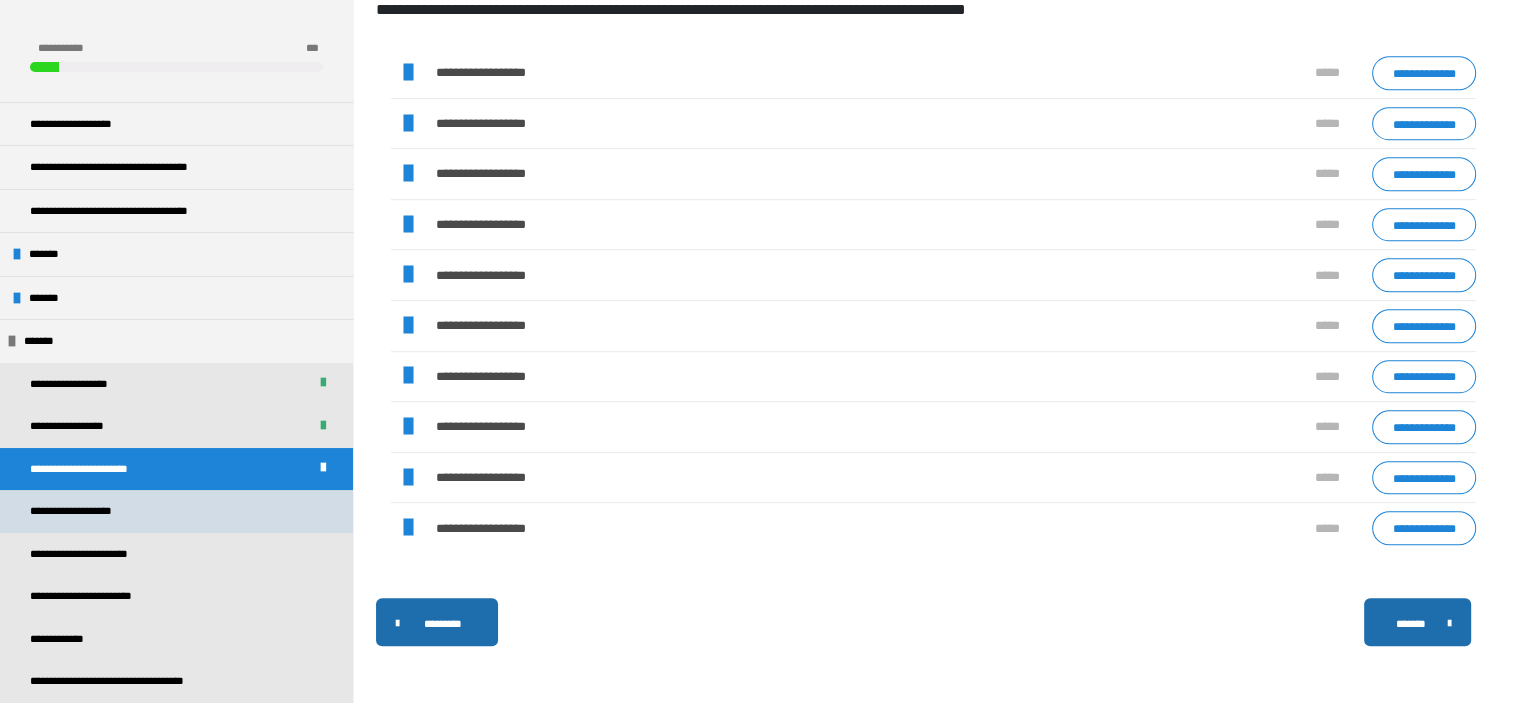 click on "**********" at bounding box center [82, 511] 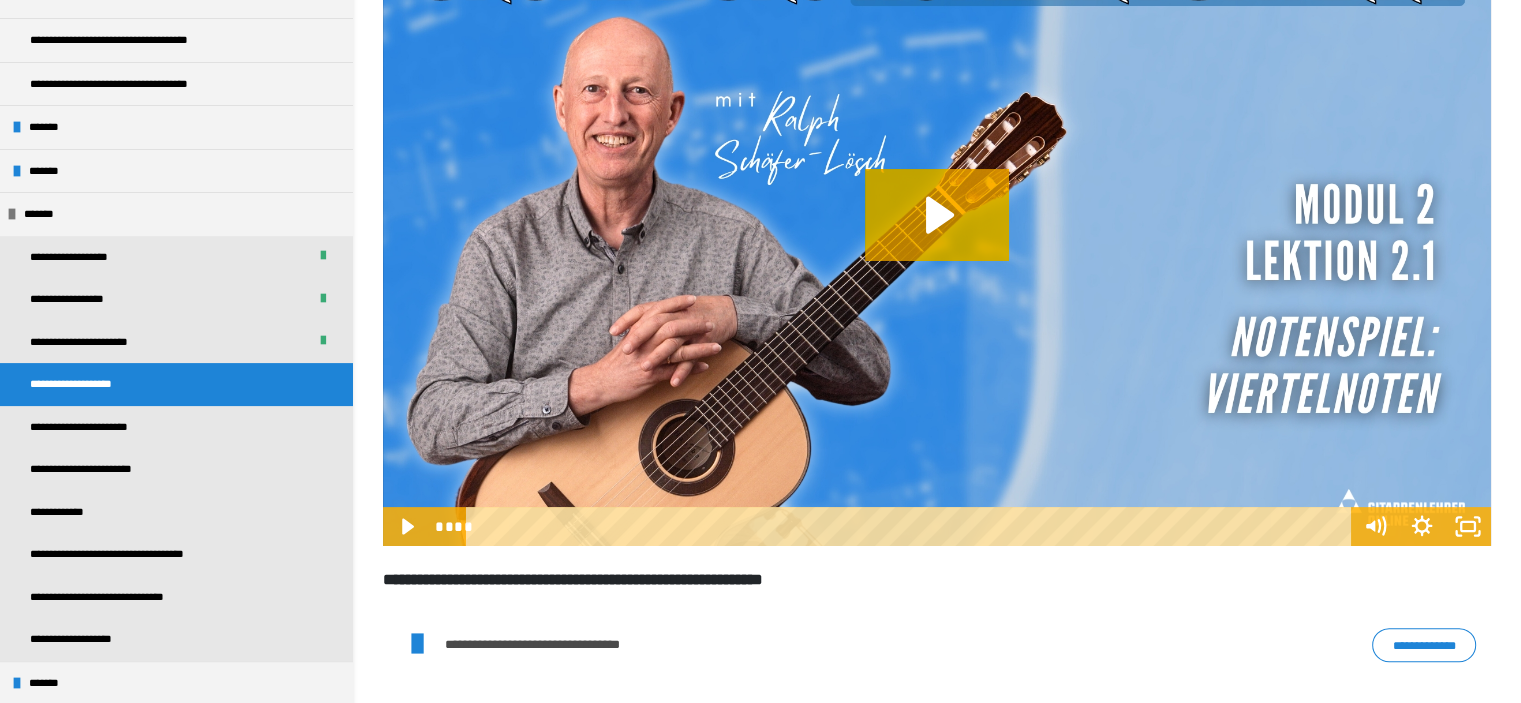 scroll, scrollTop: 400, scrollLeft: 0, axis: vertical 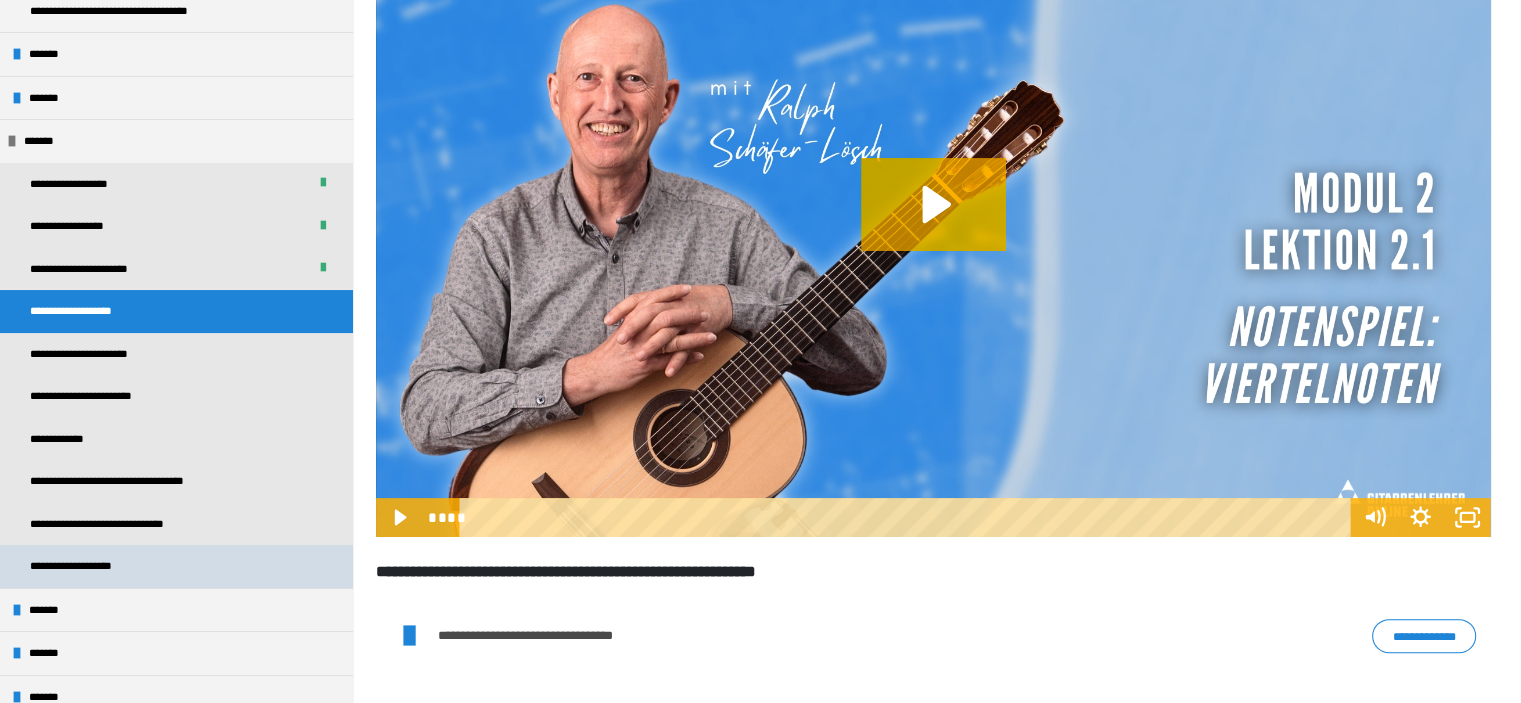 click on "**********" at bounding box center (85, 566) 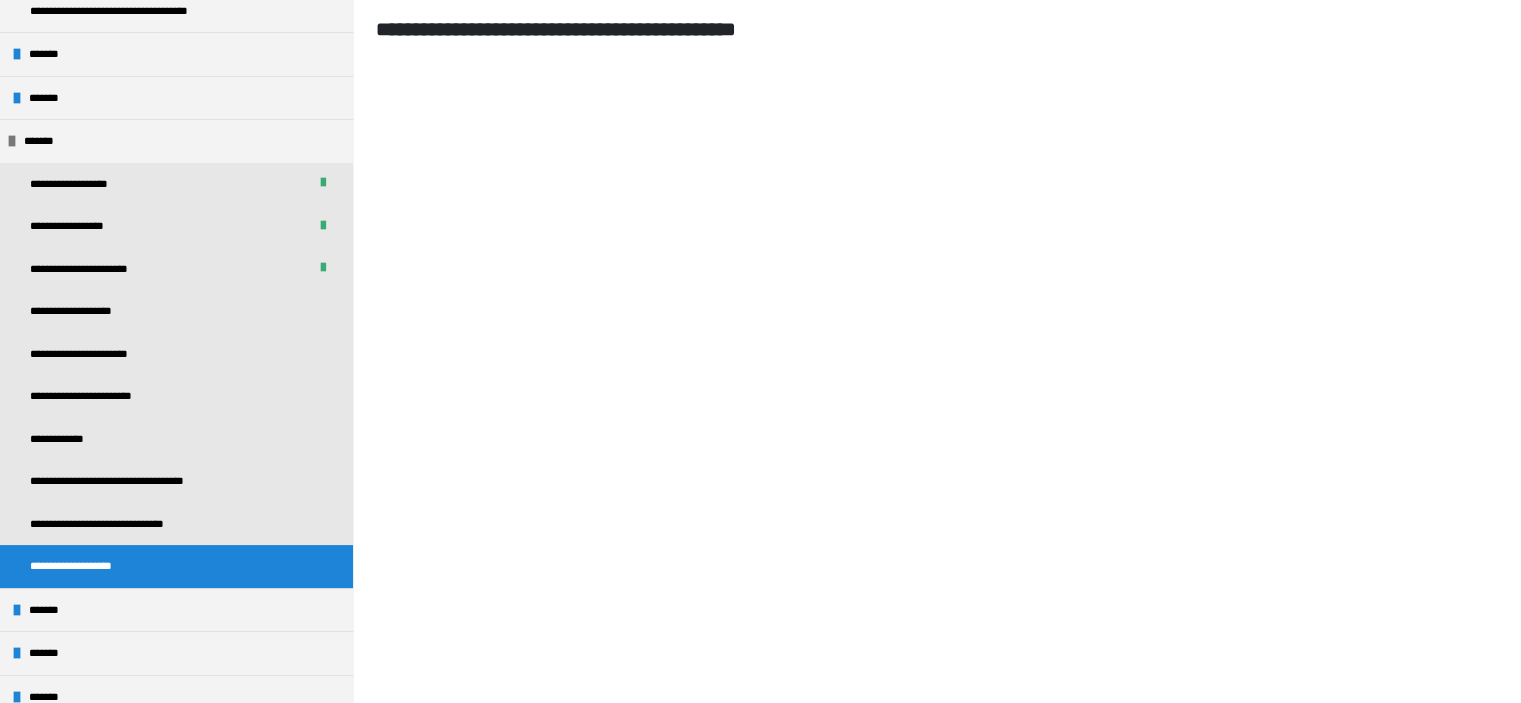 scroll, scrollTop: 240, scrollLeft: 0, axis: vertical 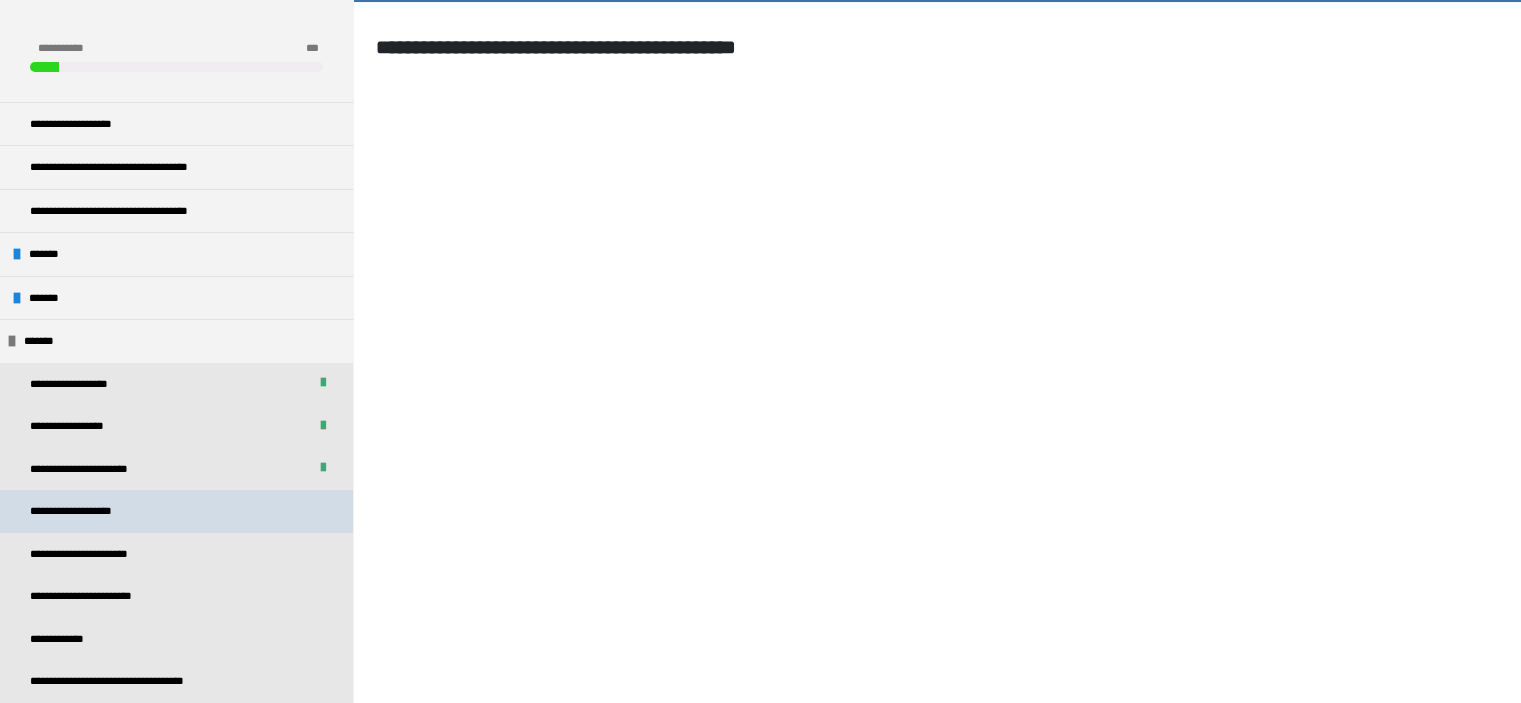 click on "**********" at bounding box center (82, 511) 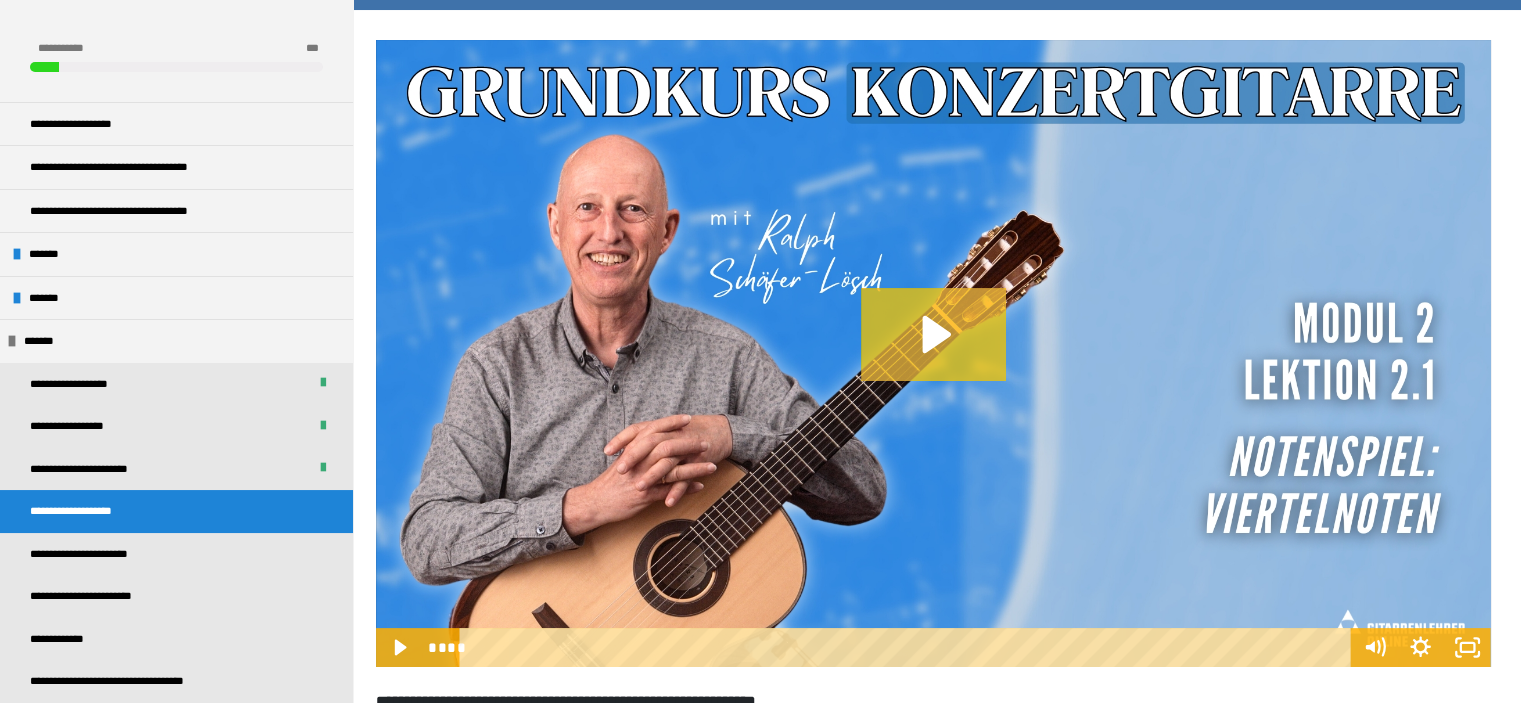 click 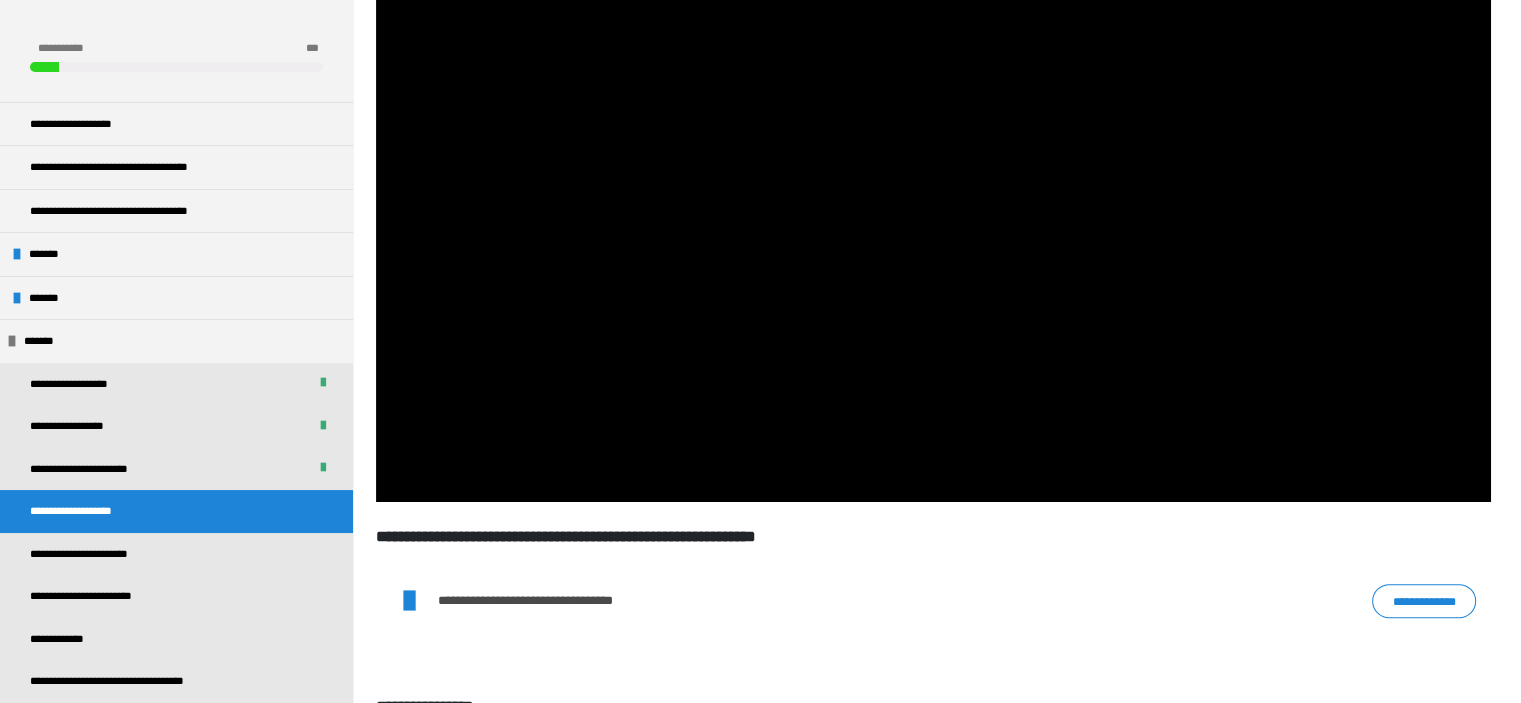 scroll, scrollTop: 470, scrollLeft: 0, axis: vertical 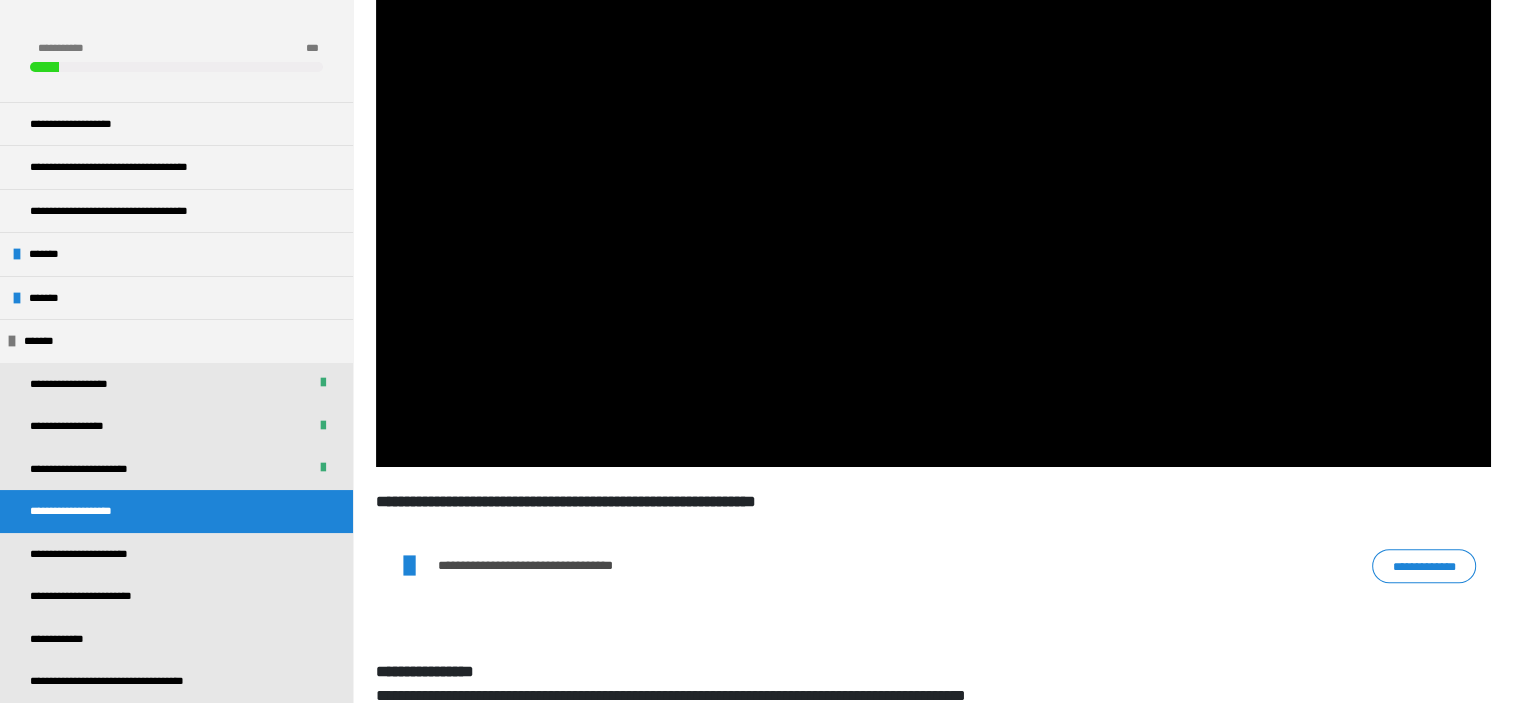 click on "**********" at bounding box center (1424, 566) 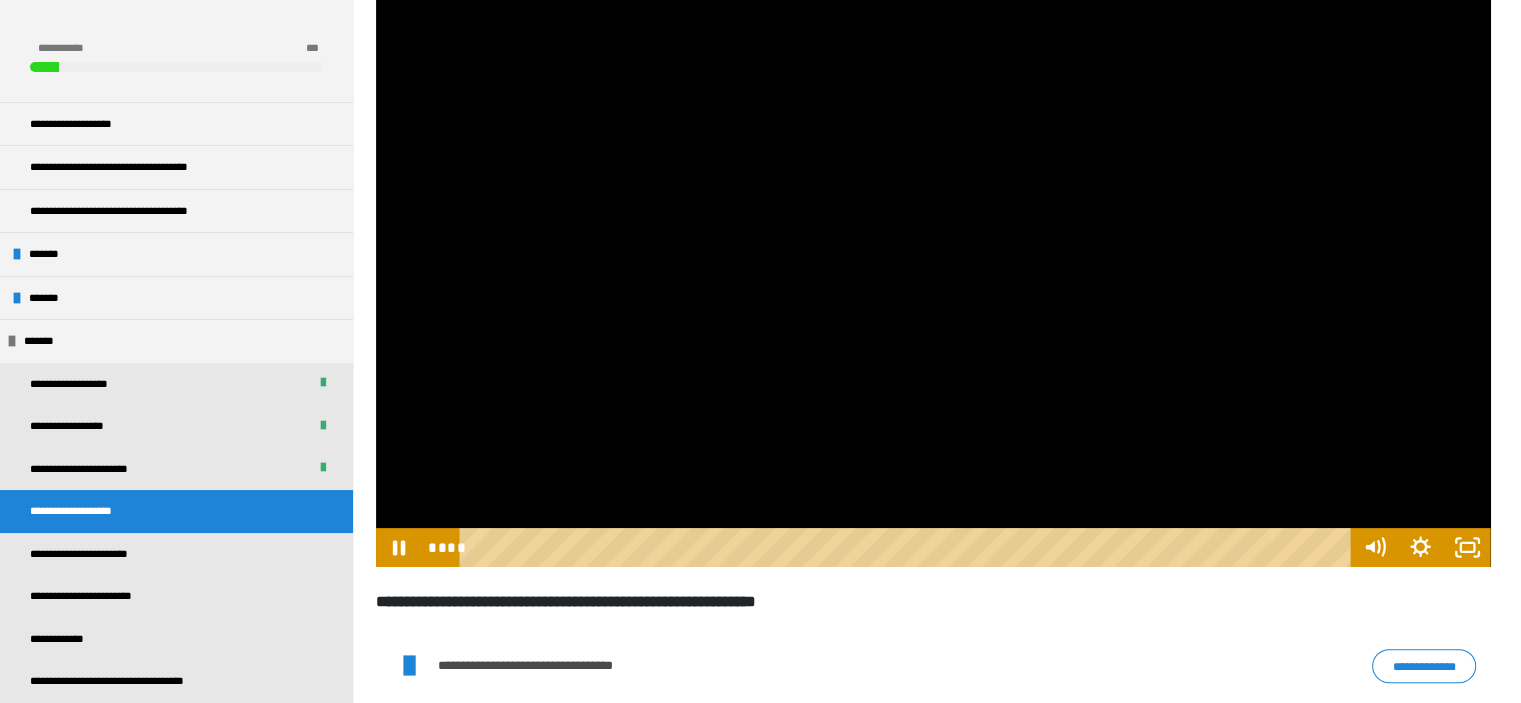 scroll, scrollTop: 270, scrollLeft: 0, axis: vertical 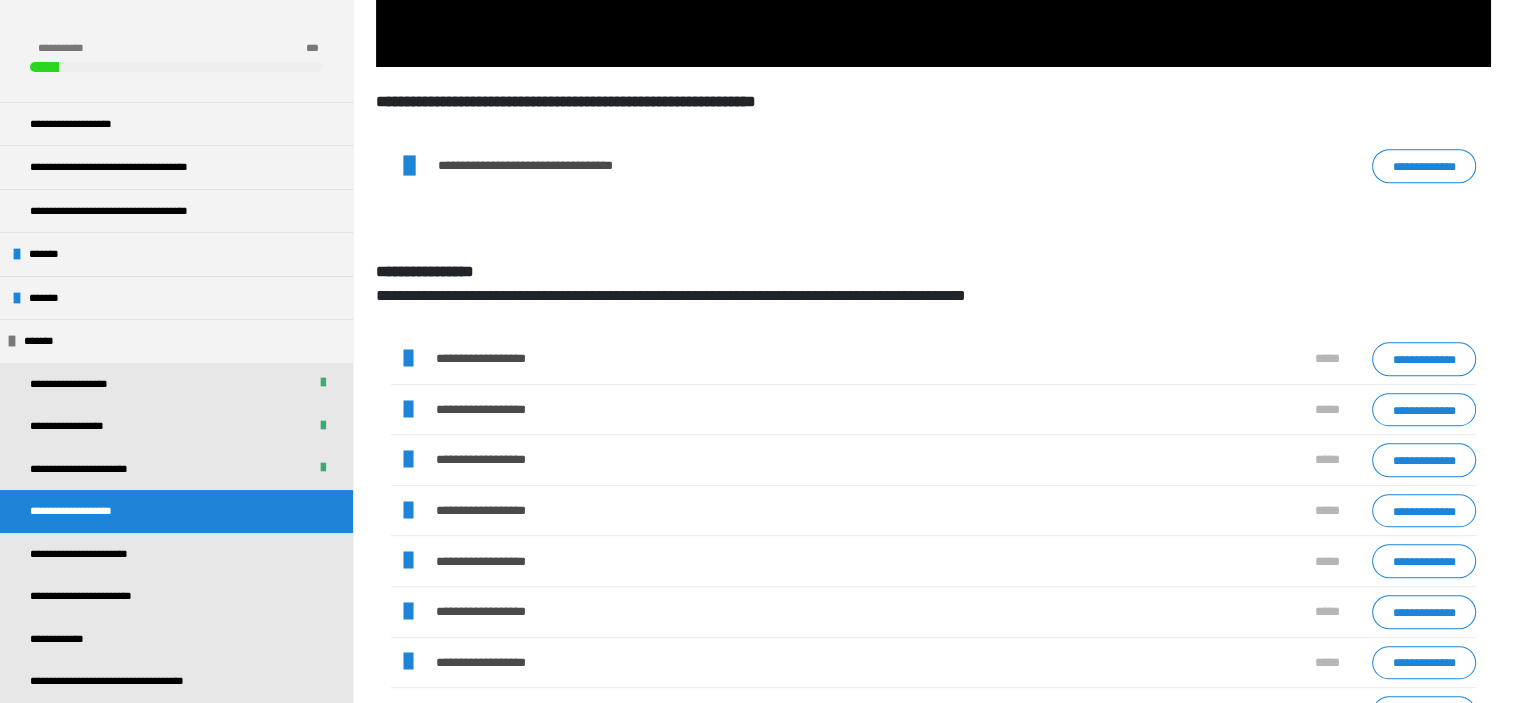 click at bounding box center [408, 359] 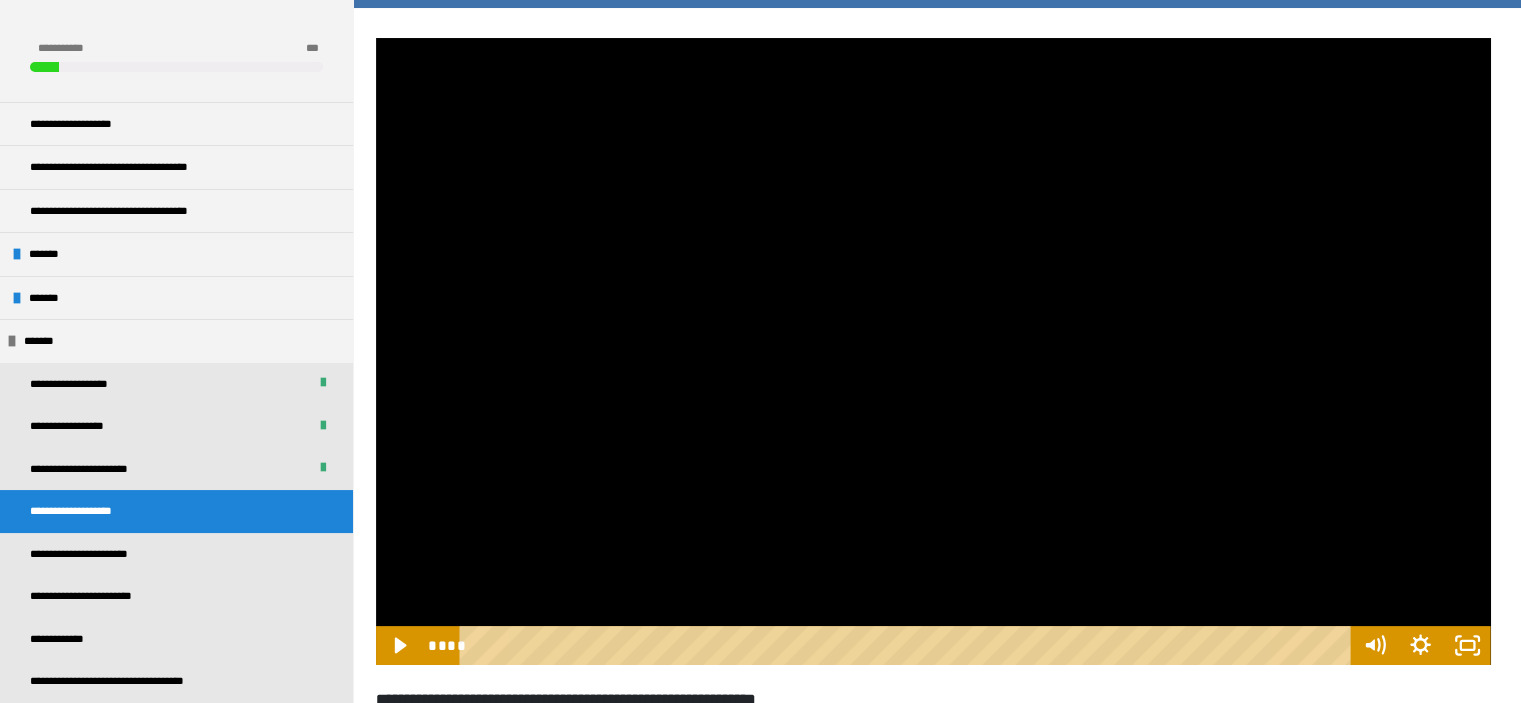 scroll, scrollTop: 270, scrollLeft: 0, axis: vertical 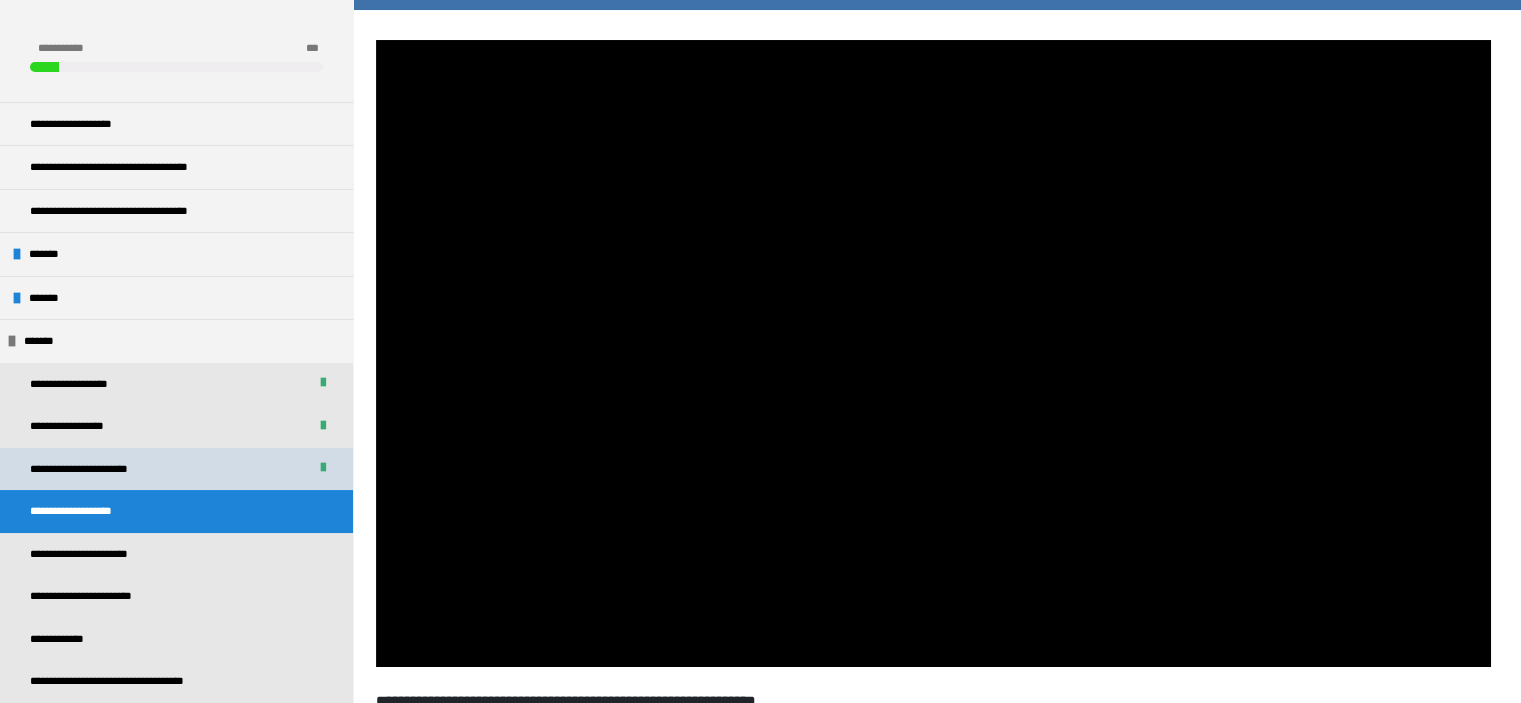 click on "**********" at bounding box center [96, 469] 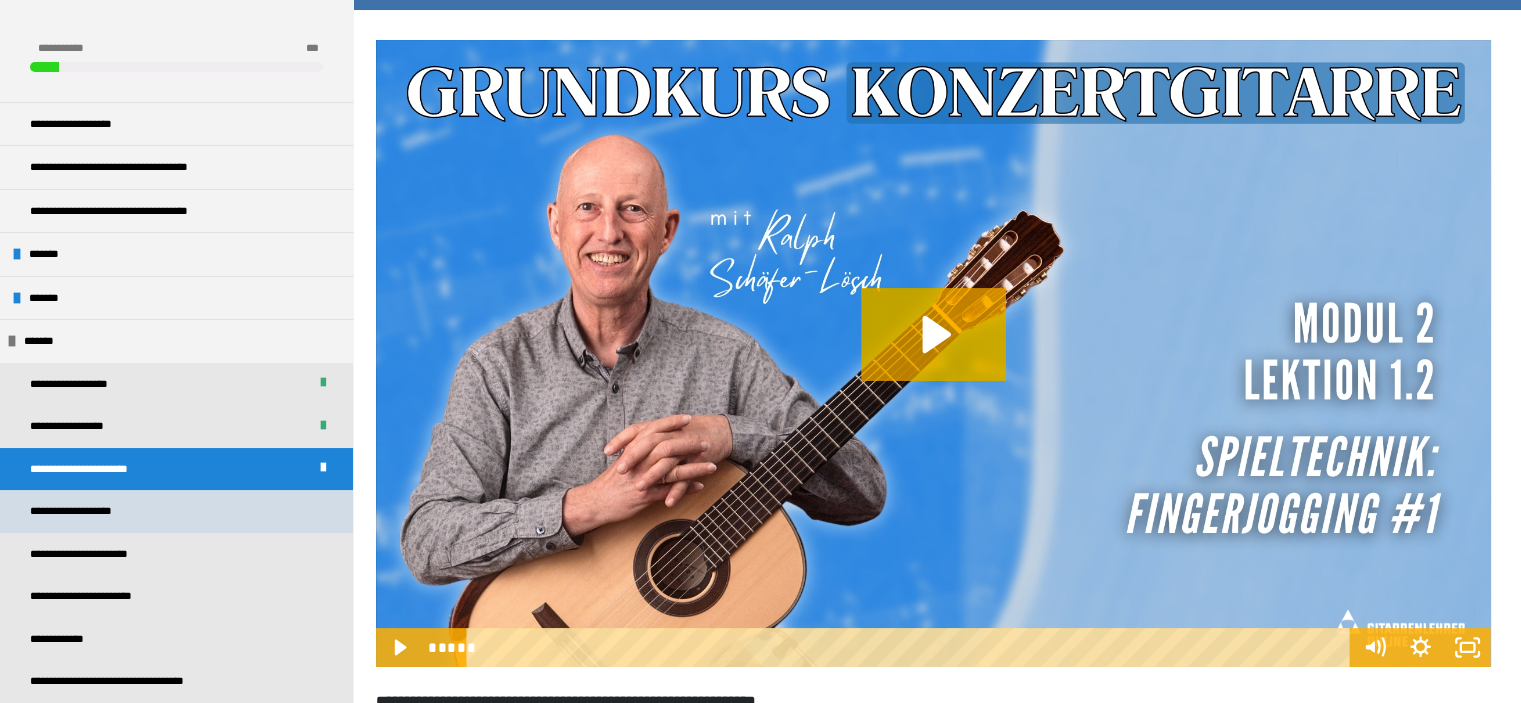 click on "**********" at bounding box center (82, 511) 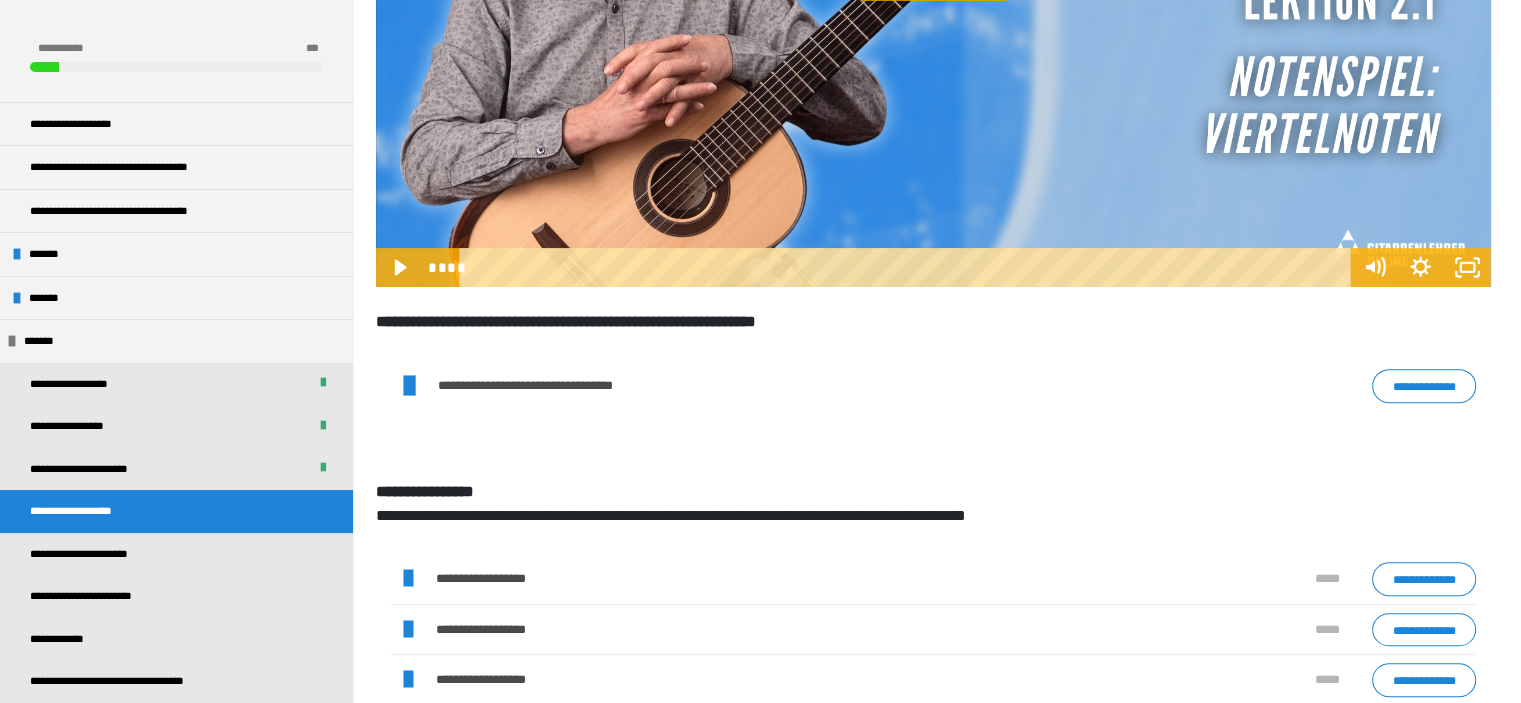 scroll, scrollTop: 770, scrollLeft: 0, axis: vertical 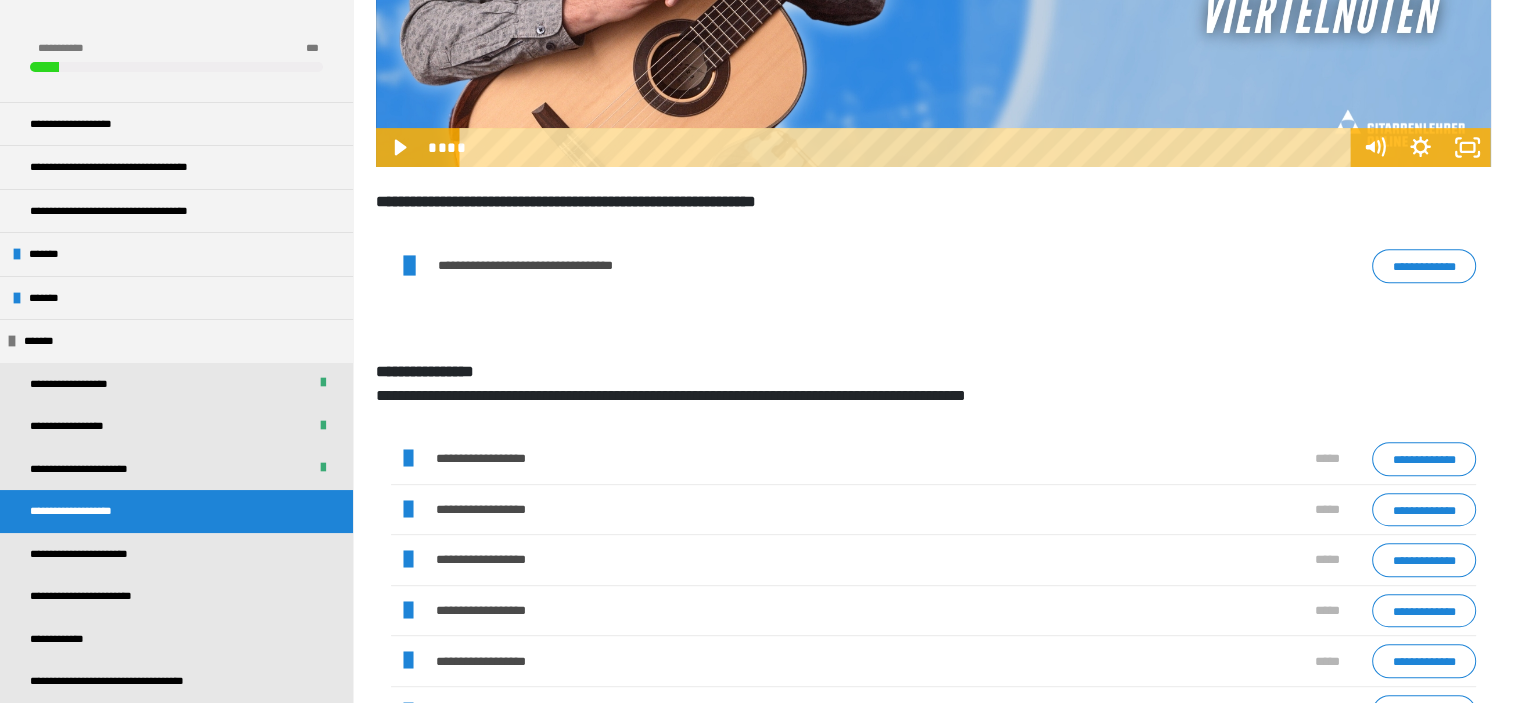 click at bounding box center [408, 459] 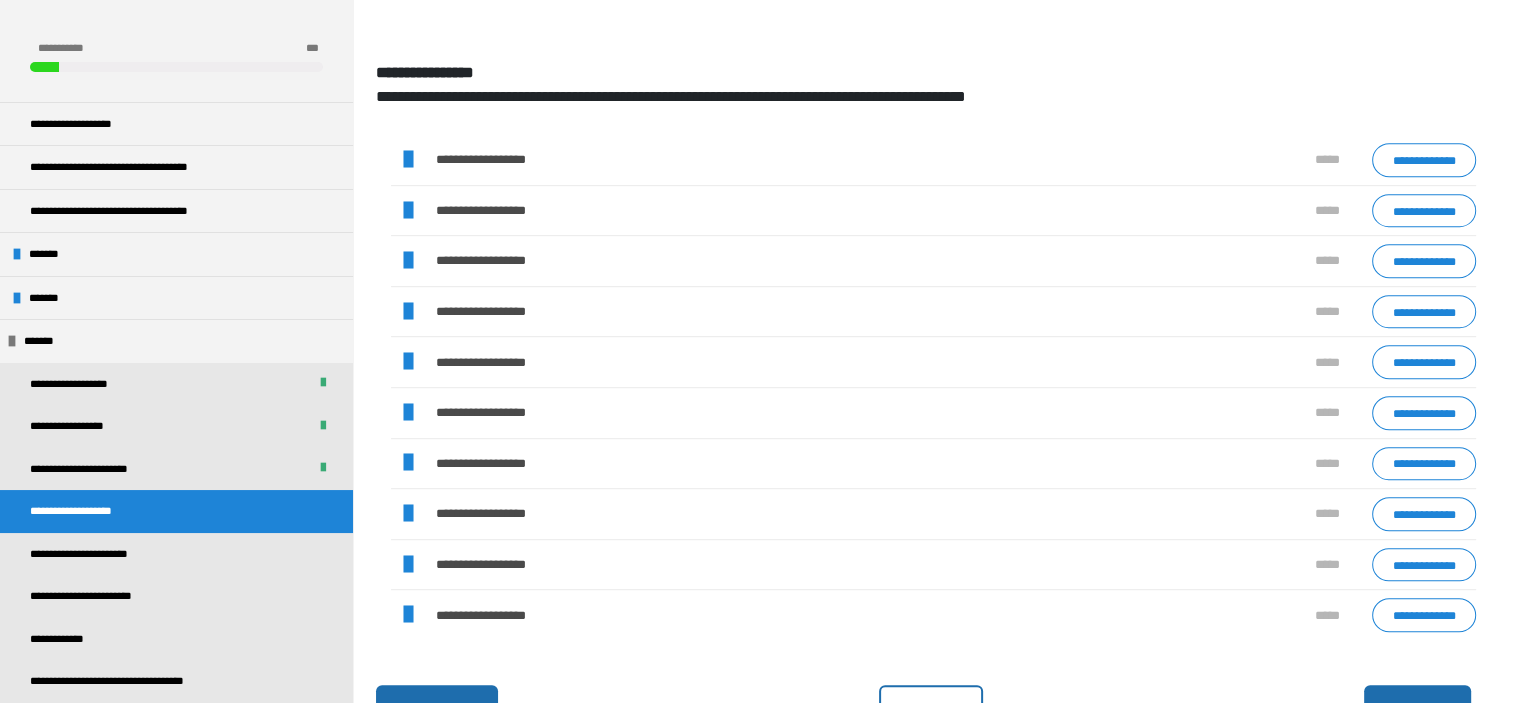scroll, scrollTop: 1070, scrollLeft: 0, axis: vertical 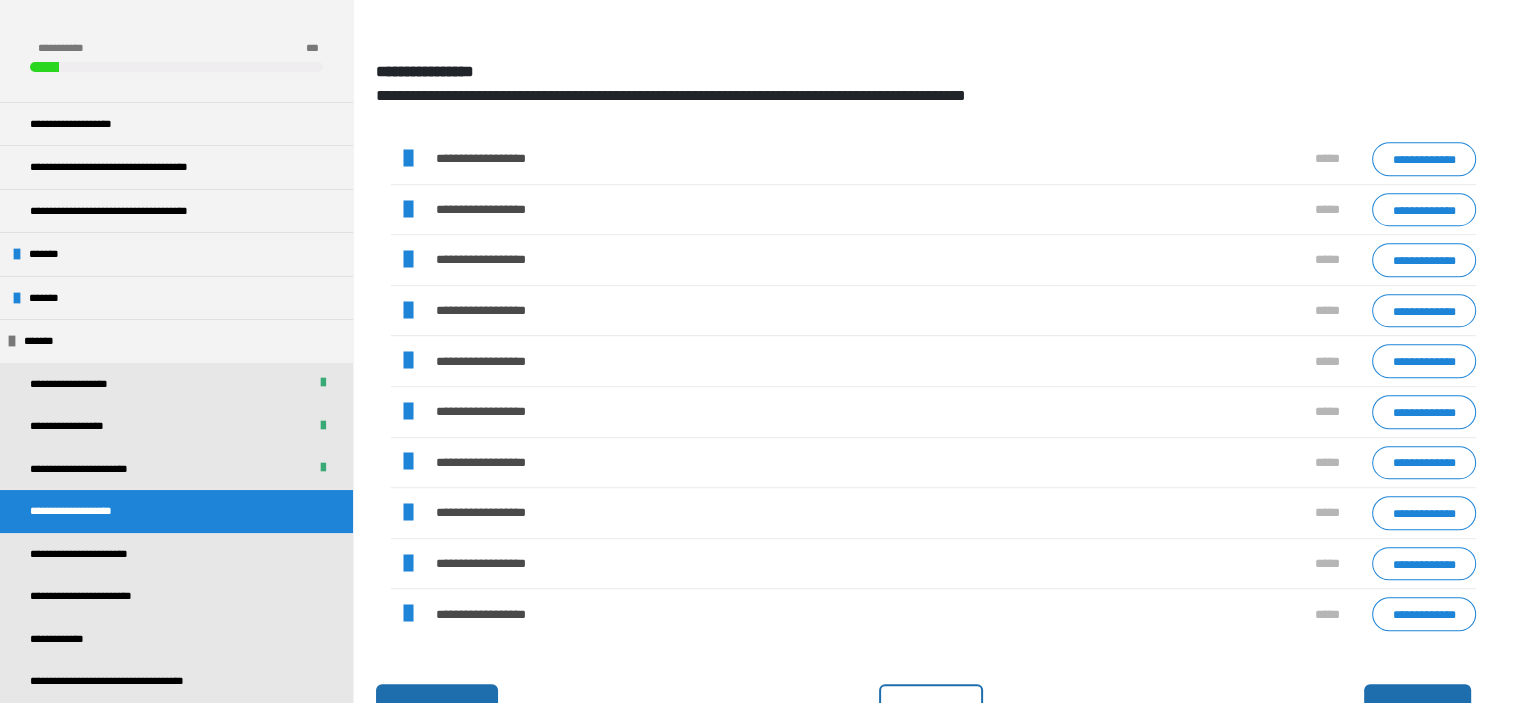click at bounding box center (408, 614) 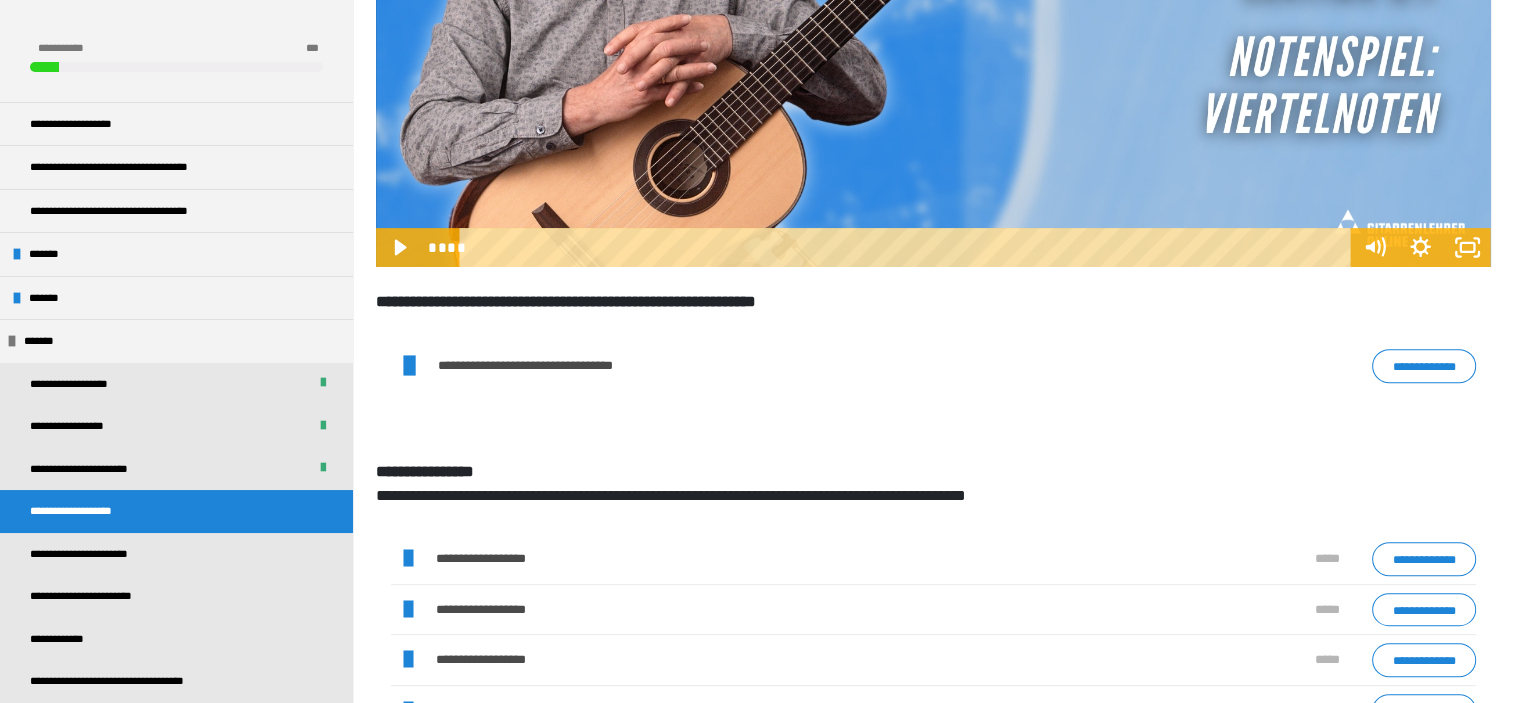 click on "**********" at bounding box center [1424, 559] 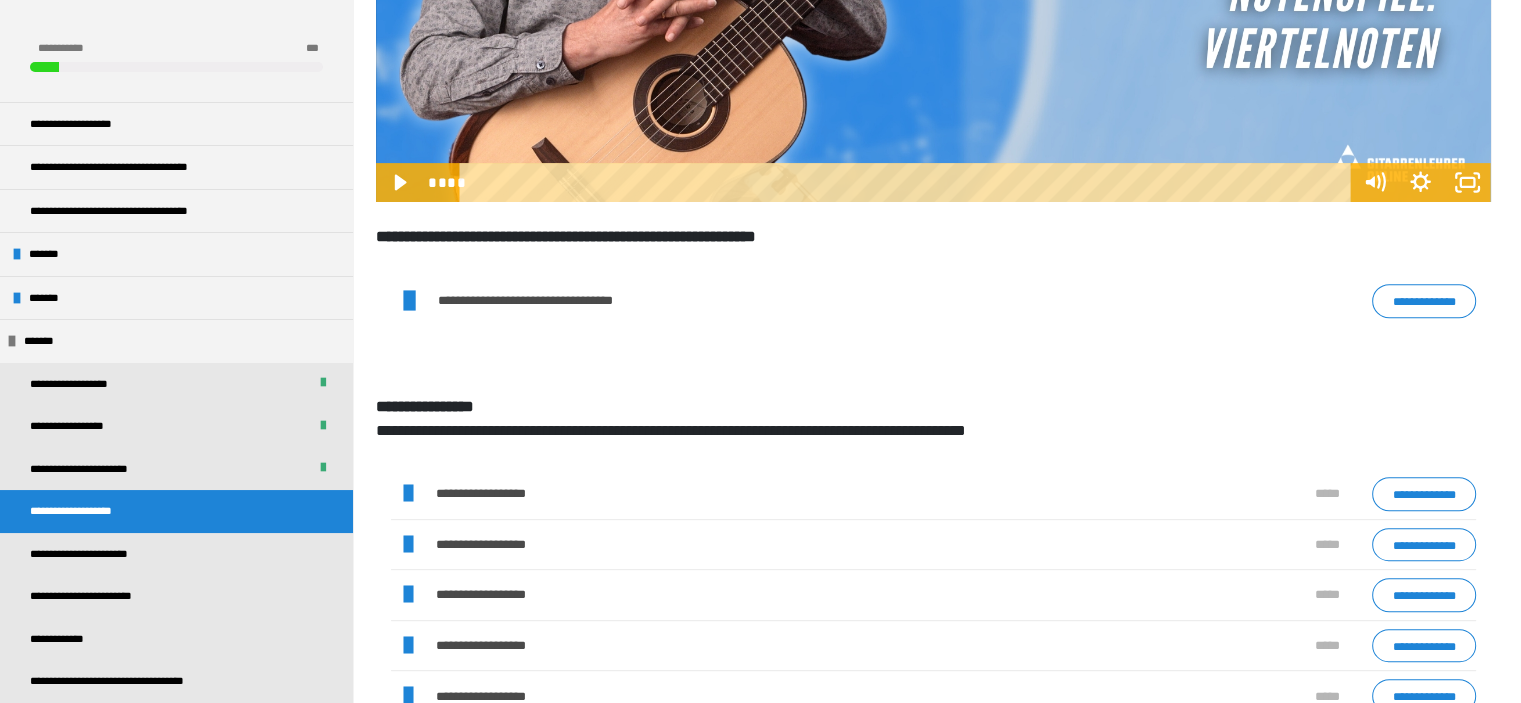 scroll, scrollTop: 770, scrollLeft: 0, axis: vertical 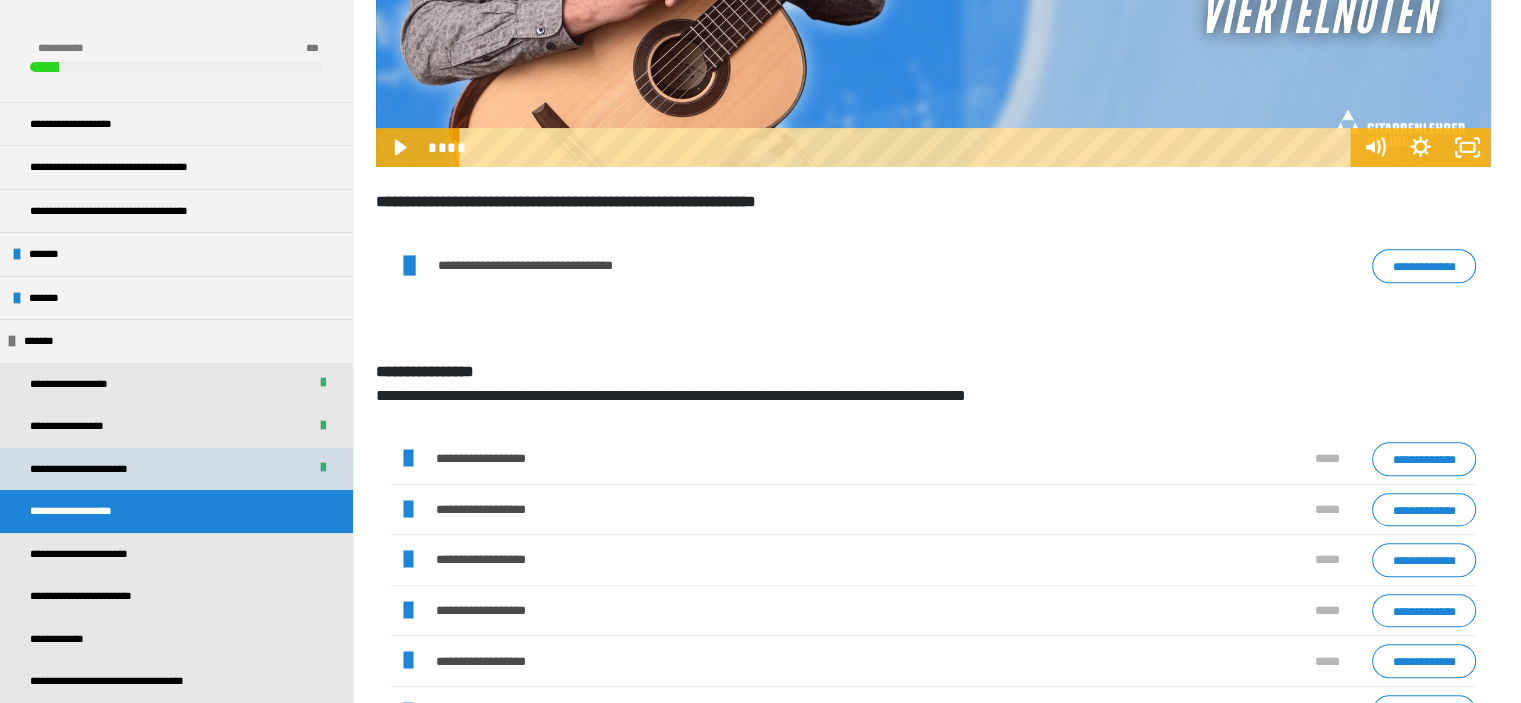 click on "**********" at bounding box center (96, 469) 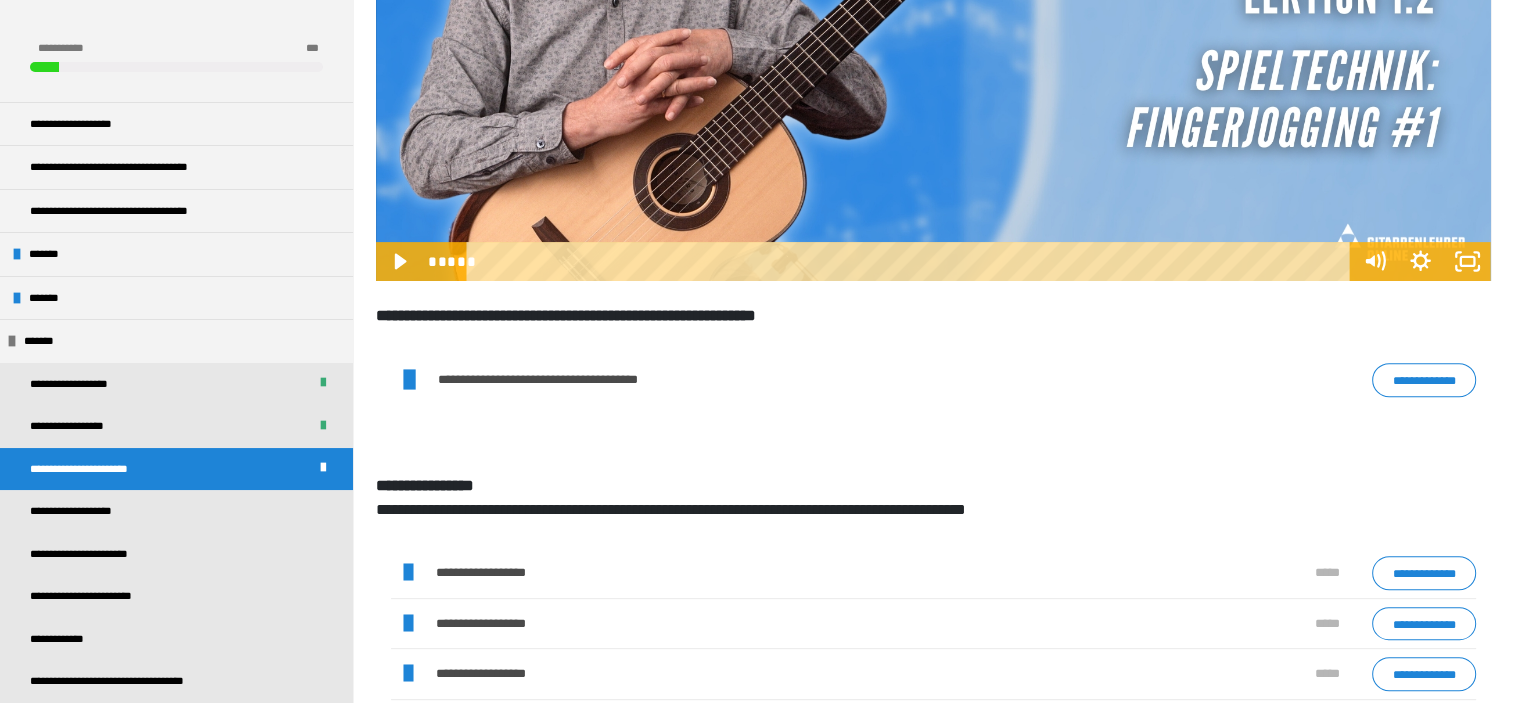 scroll, scrollTop: 770, scrollLeft: 0, axis: vertical 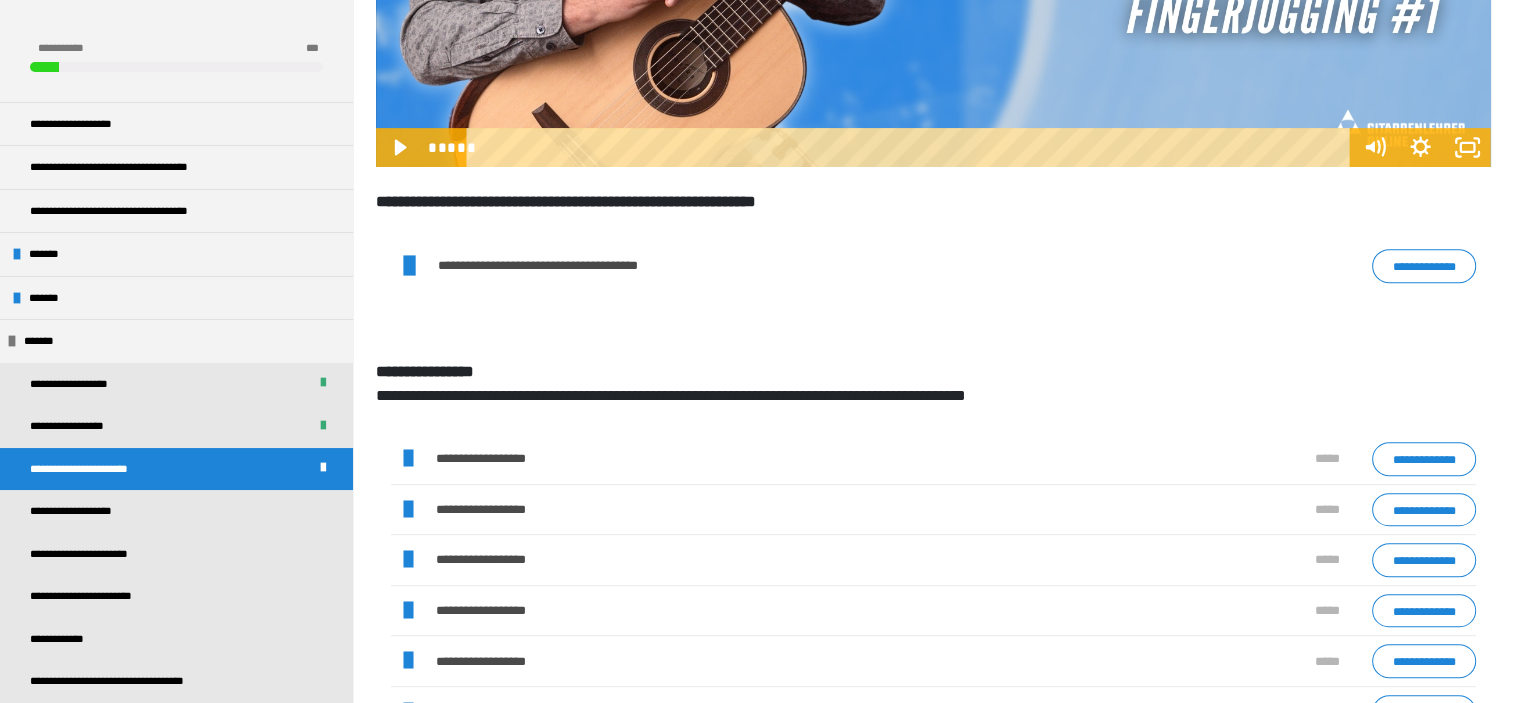 click at bounding box center (408, 510) 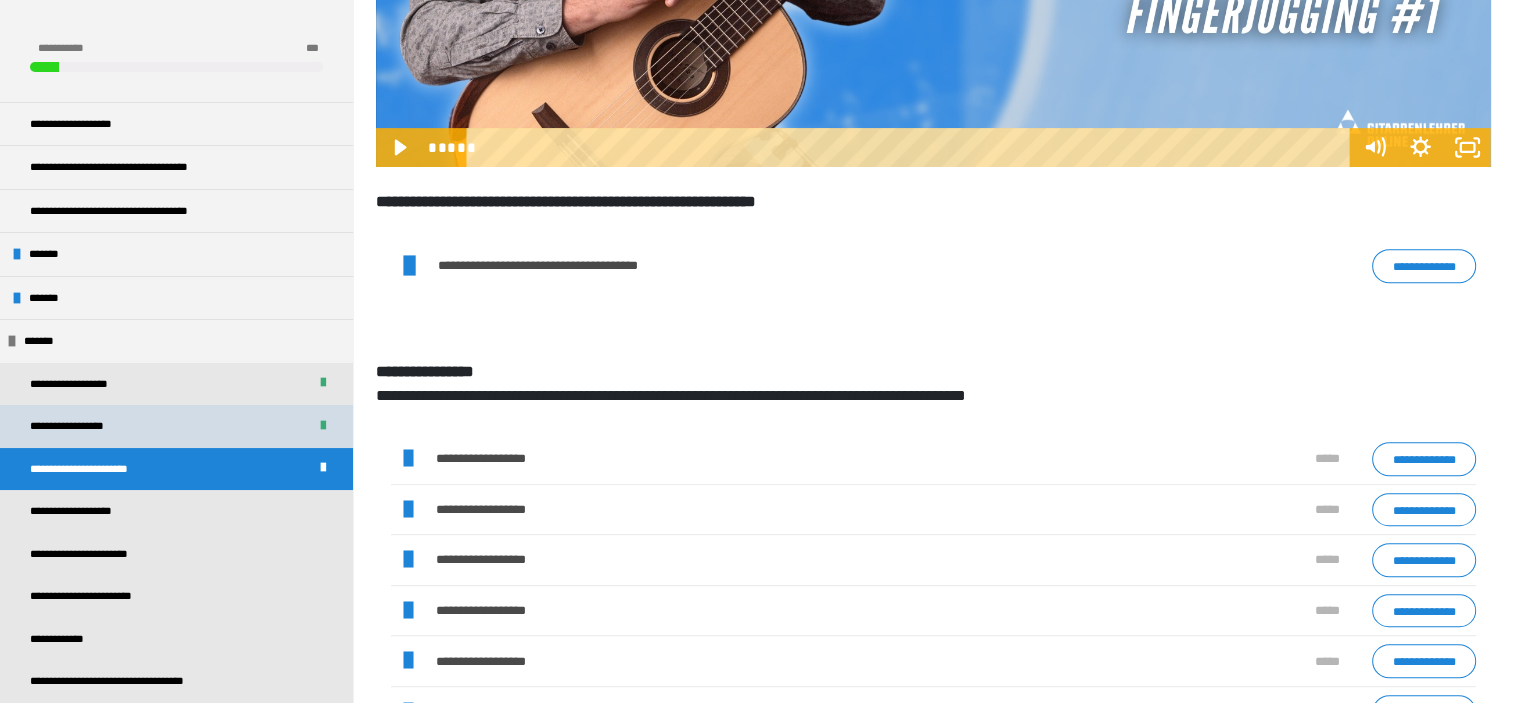 click on "**********" at bounding box center [75, 426] 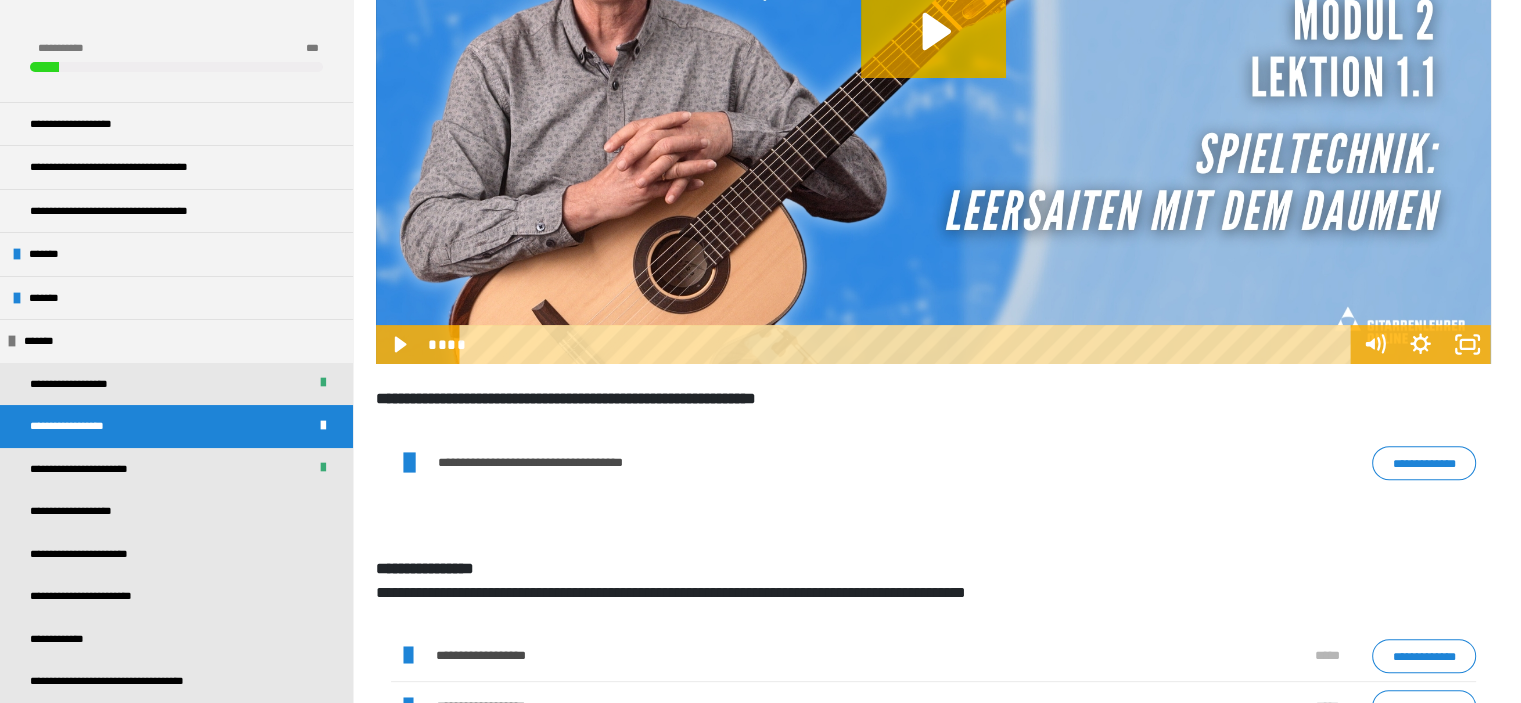 scroll, scrollTop: 670, scrollLeft: 0, axis: vertical 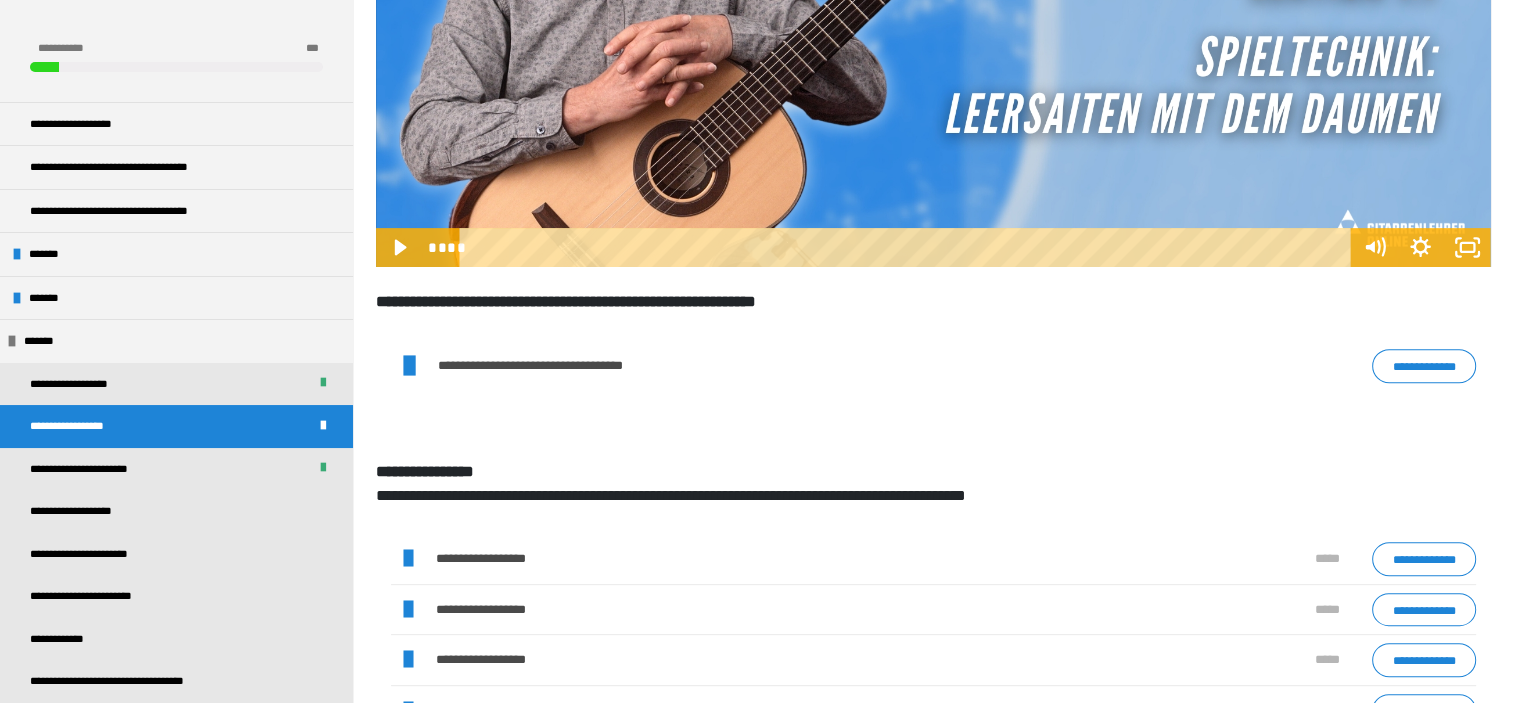 click at bounding box center [408, 559] 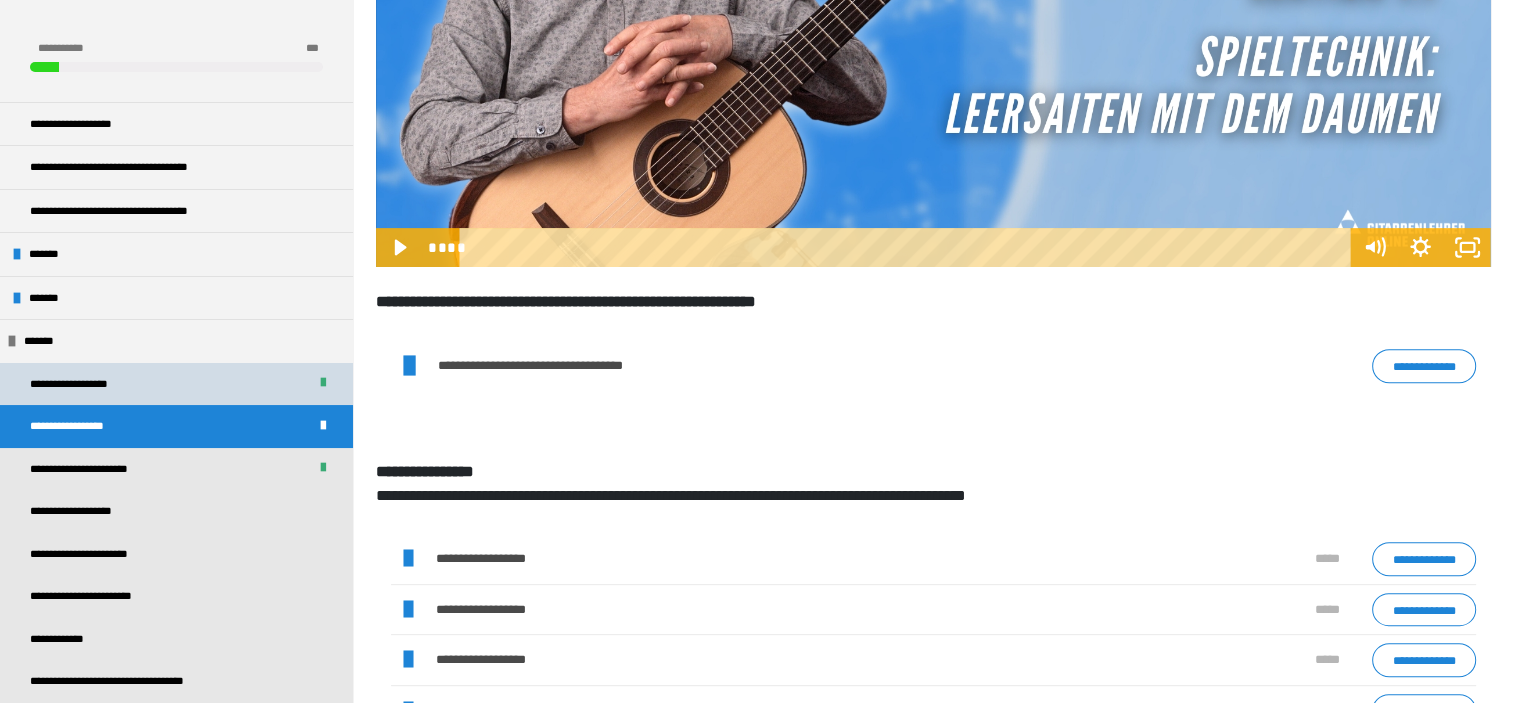 click on "**********" at bounding box center [87, 384] 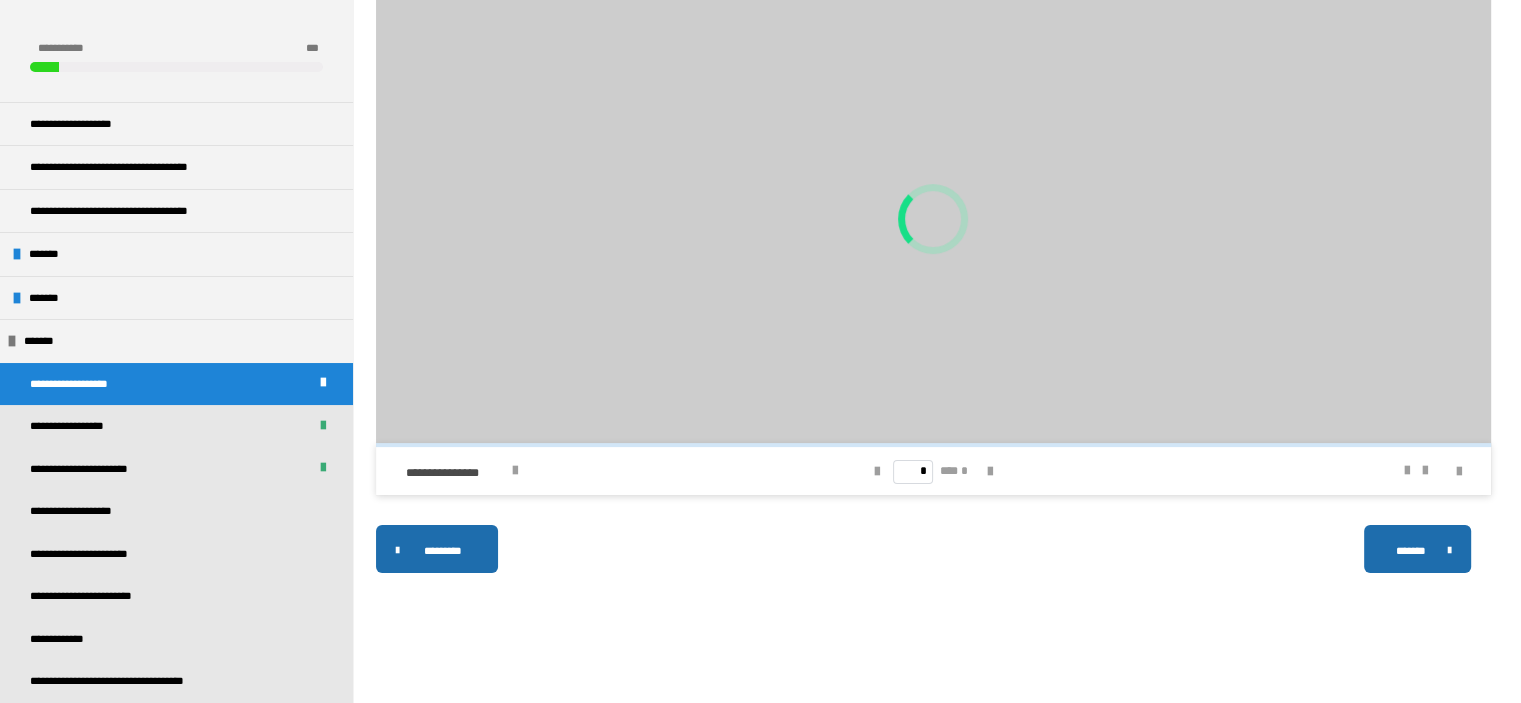 scroll, scrollTop: 340, scrollLeft: 0, axis: vertical 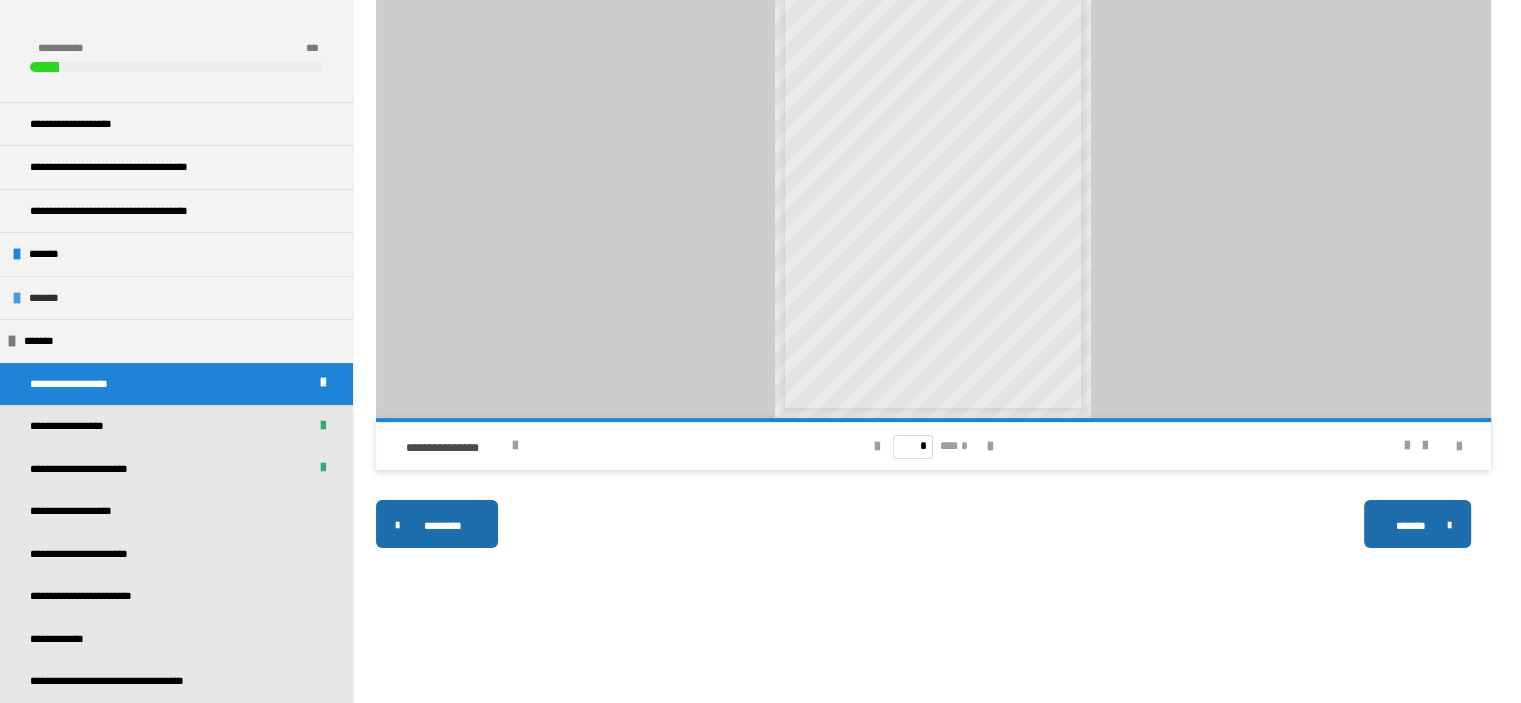 click on "*******" at bounding box center [55, 298] 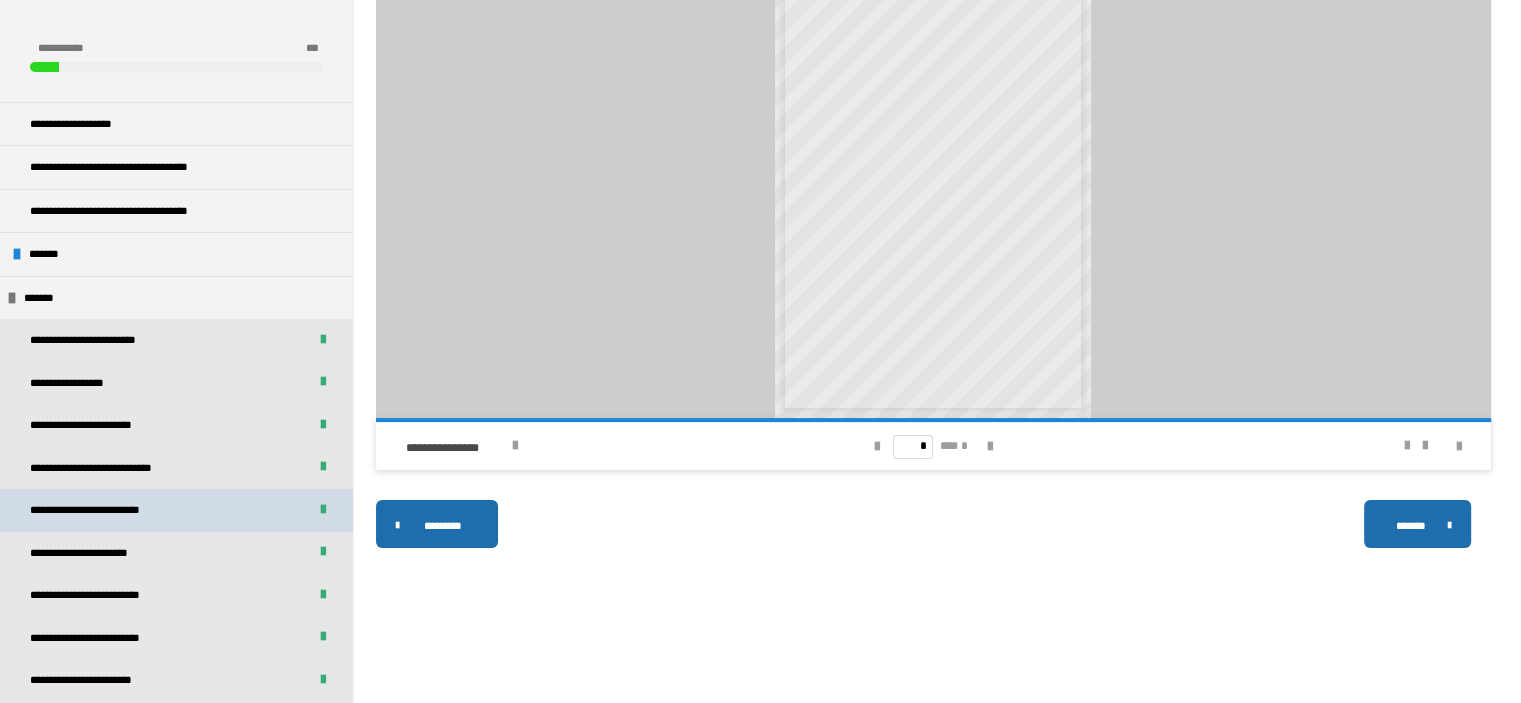 click on "**********" at bounding box center (107, 510) 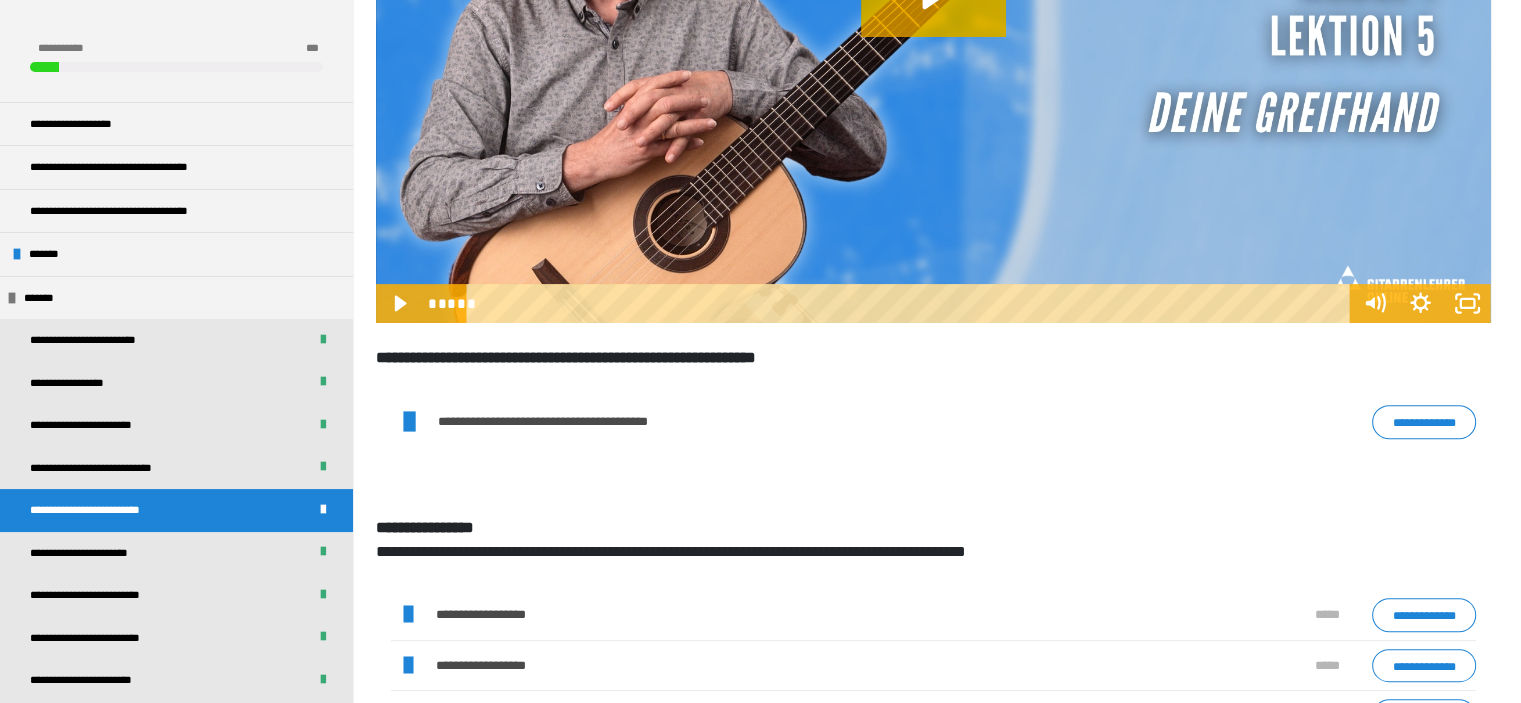 scroll, scrollTop: 670, scrollLeft: 0, axis: vertical 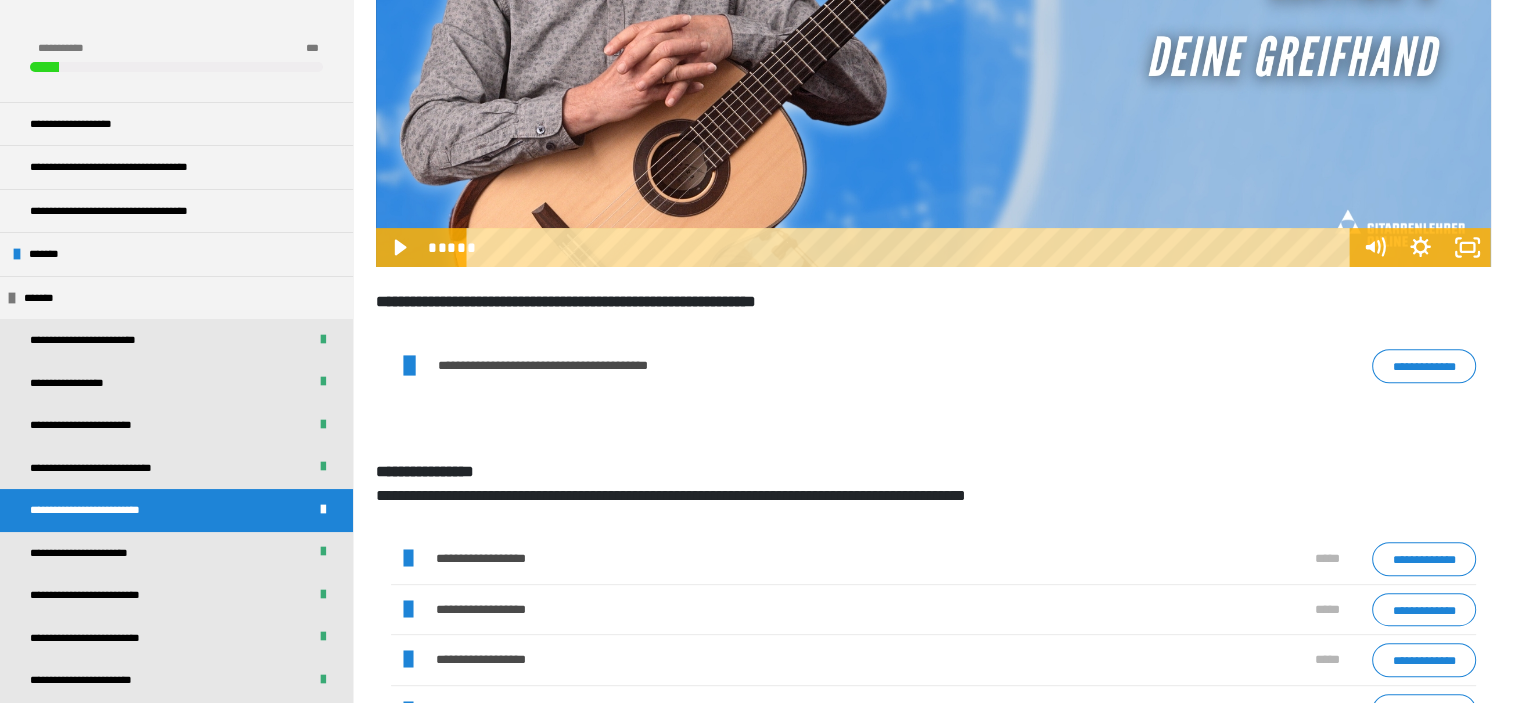 click at bounding box center (408, 559) 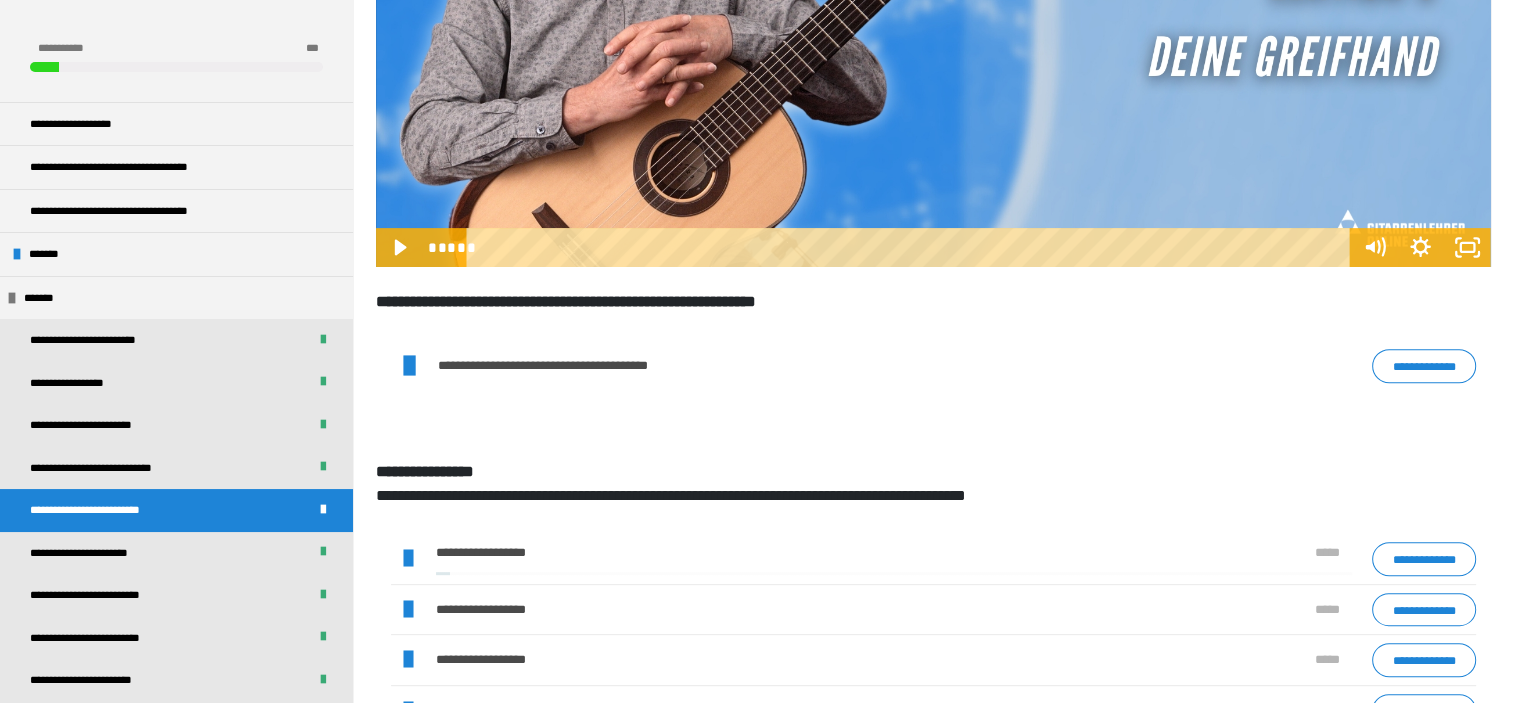 click at bounding box center [408, 559] 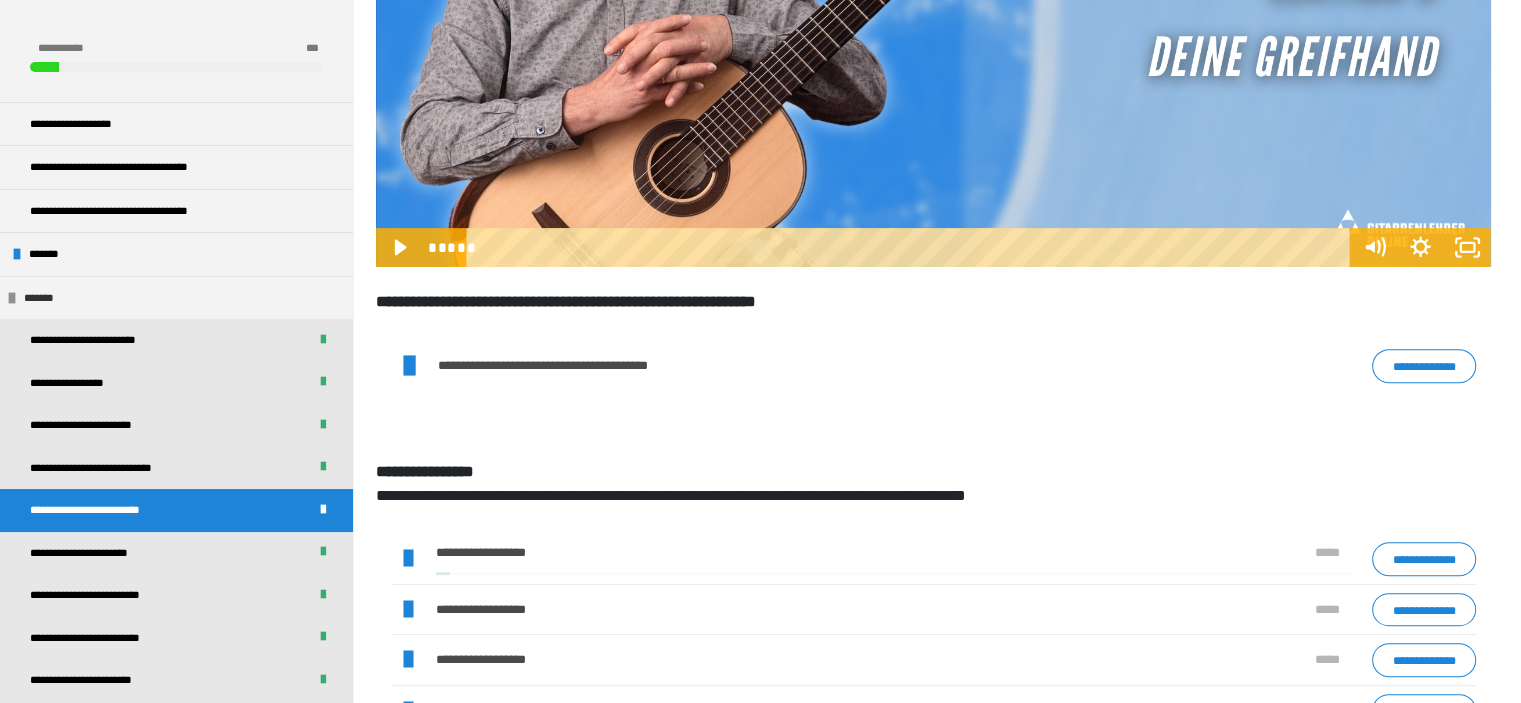 click on "*******" at bounding box center (176, 298) 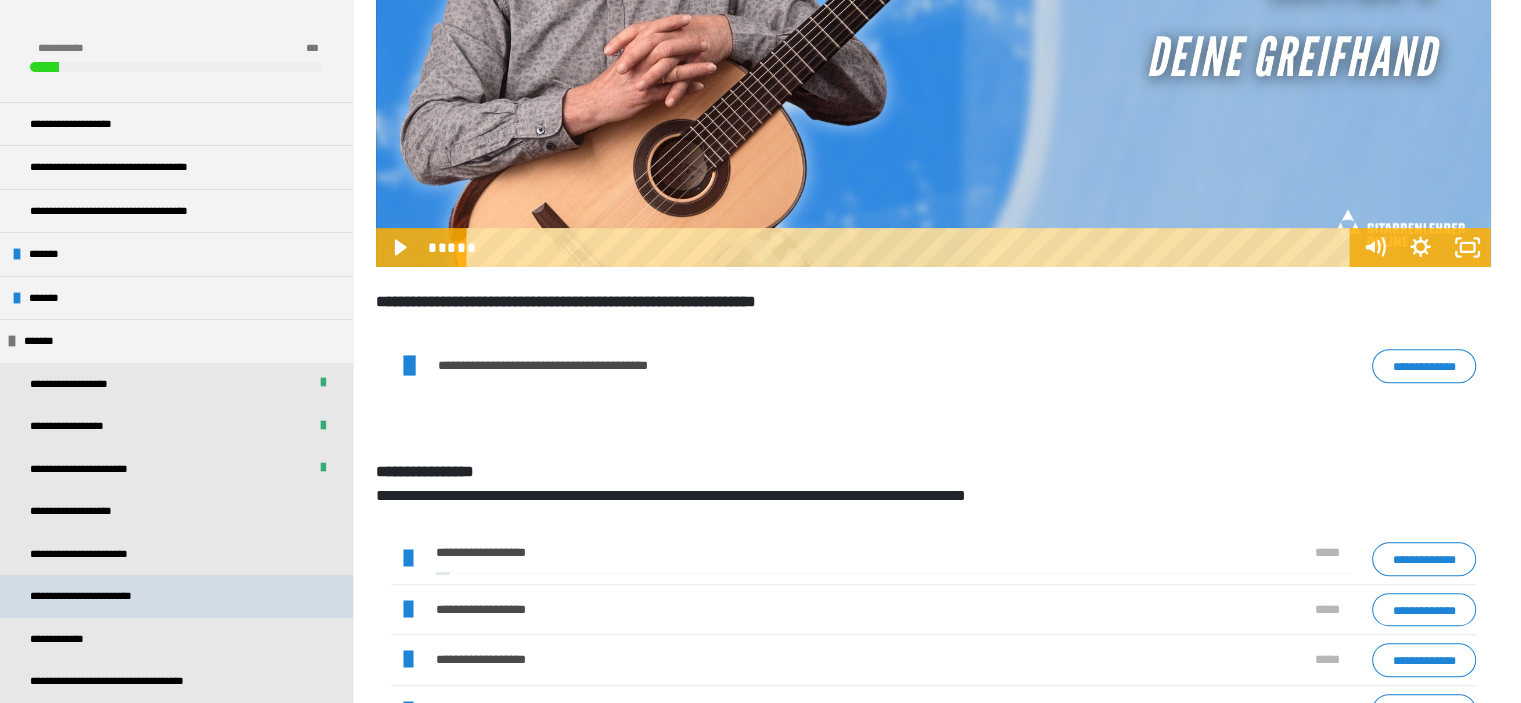 click on "**********" at bounding box center [96, 596] 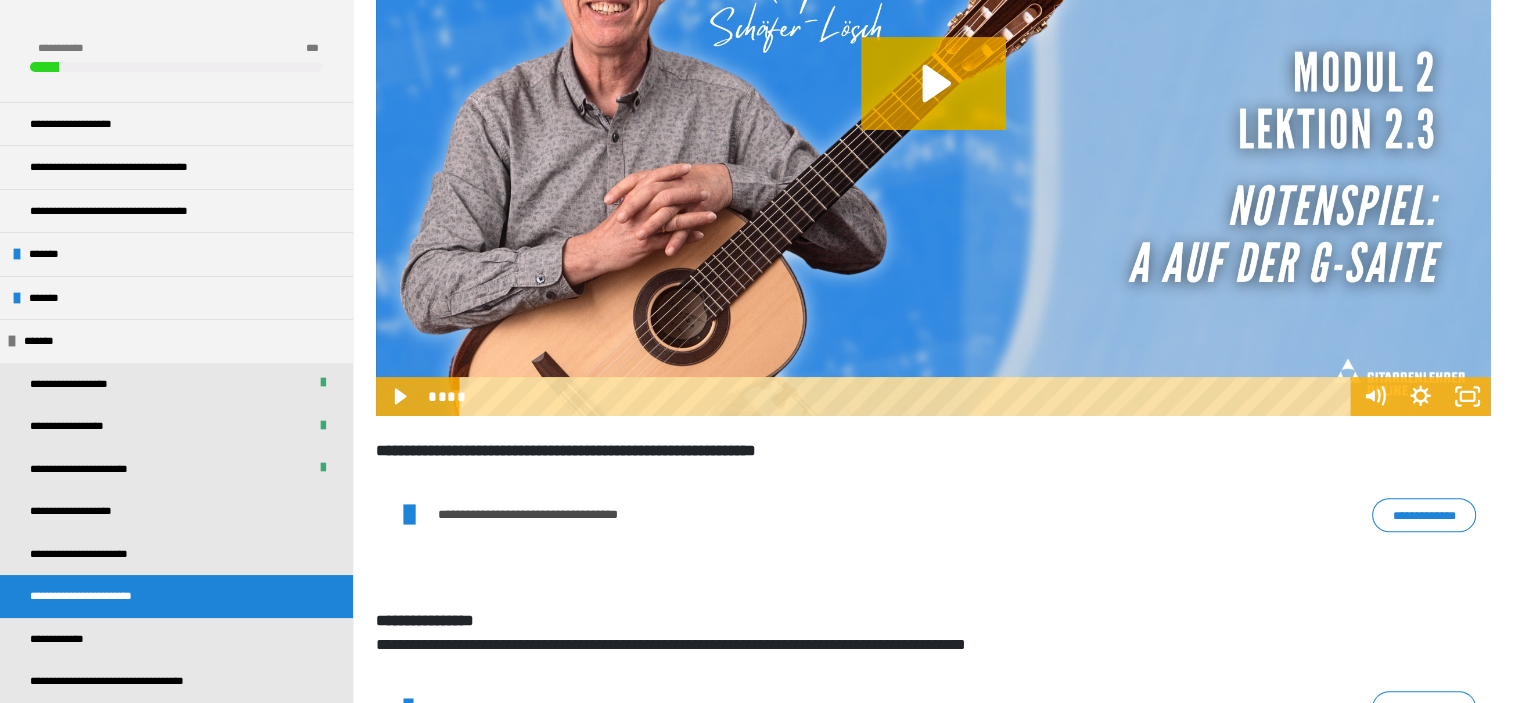 scroll, scrollTop: 670, scrollLeft: 0, axis: vertical 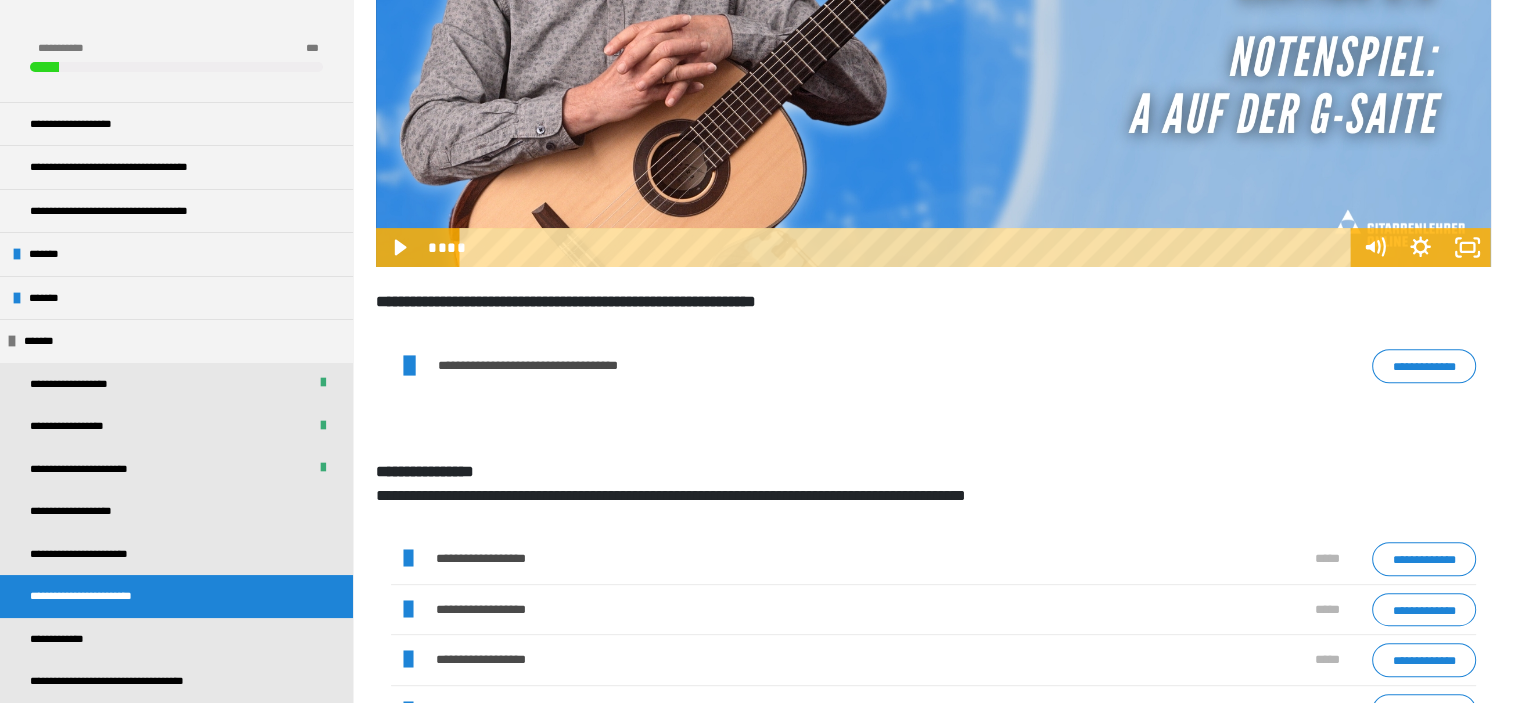 click at bounding box center (408, 559) 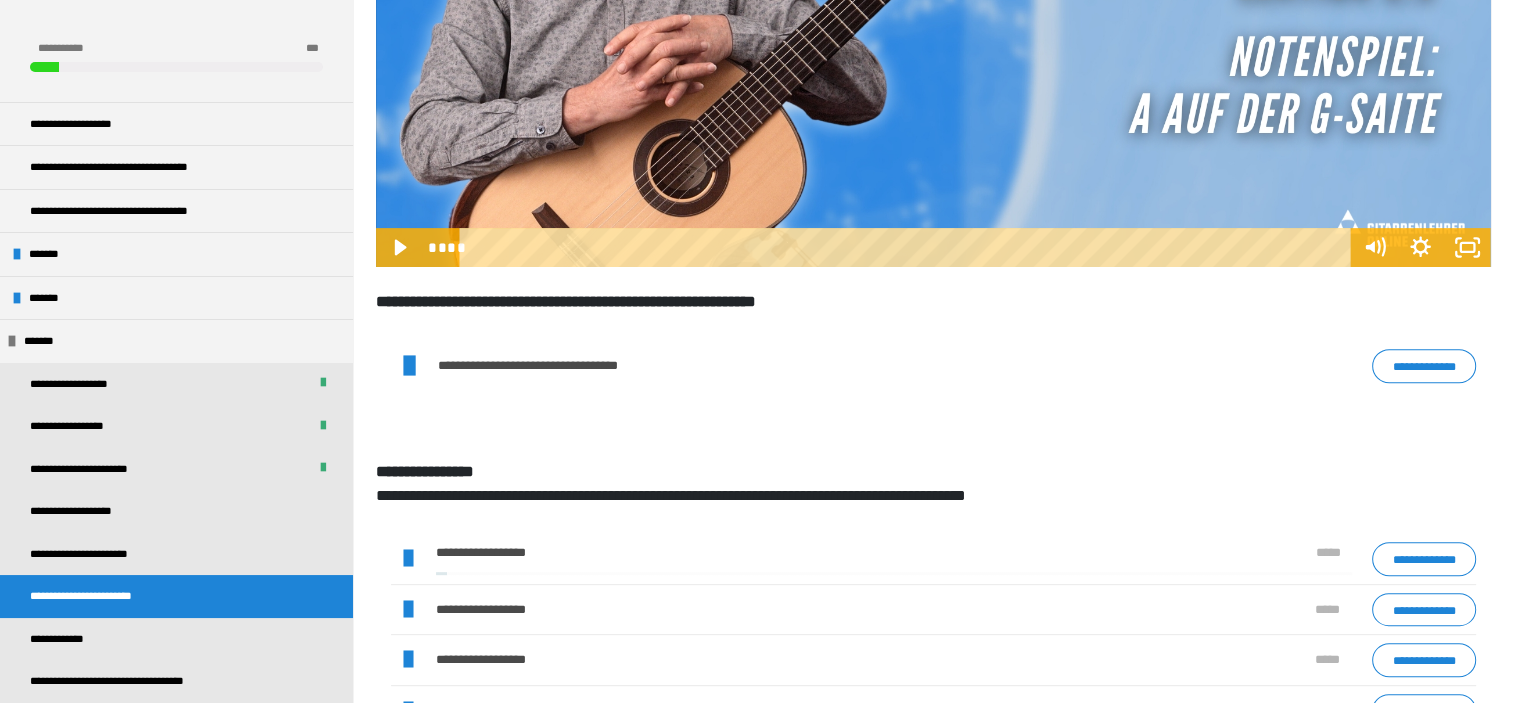 click at bounding box center [408, 559] 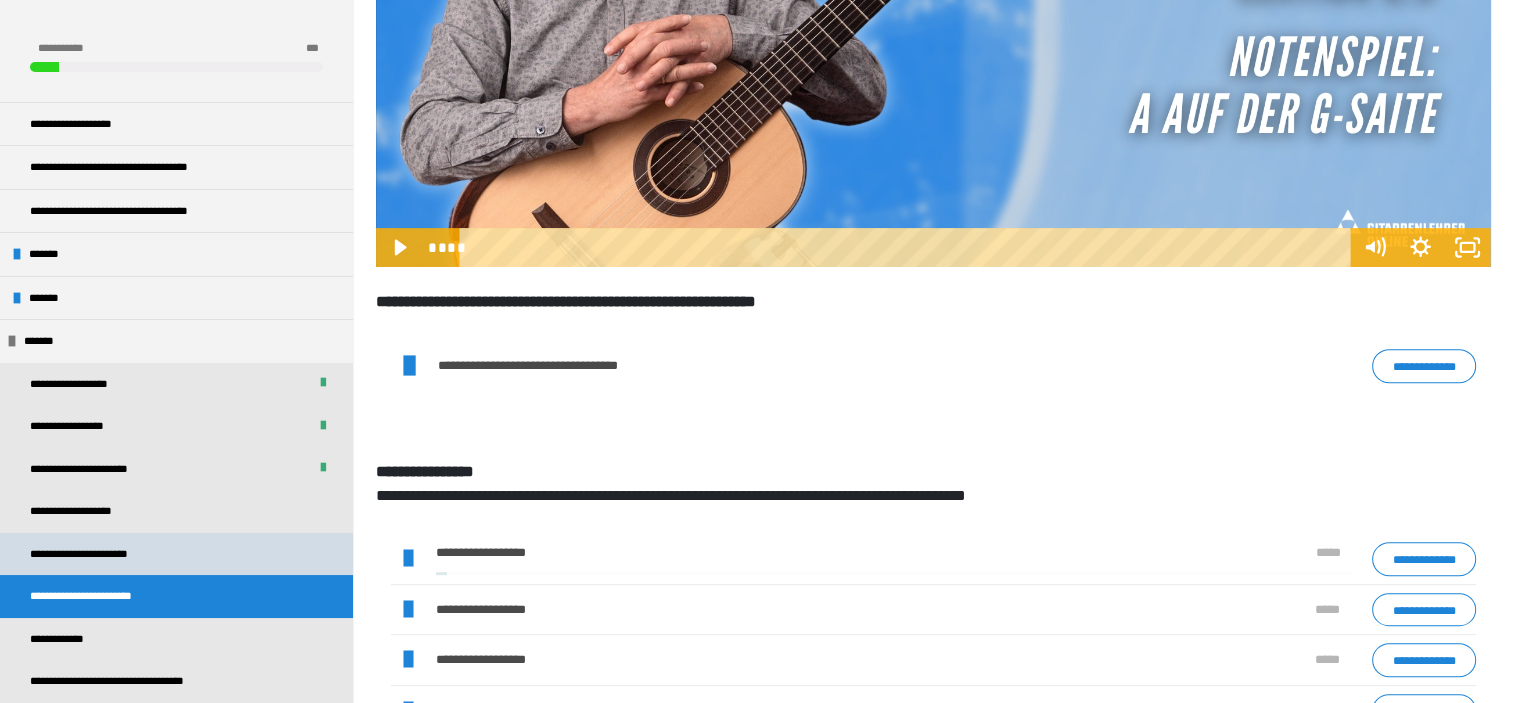 click on "**********" at bounding box center [97, 554] 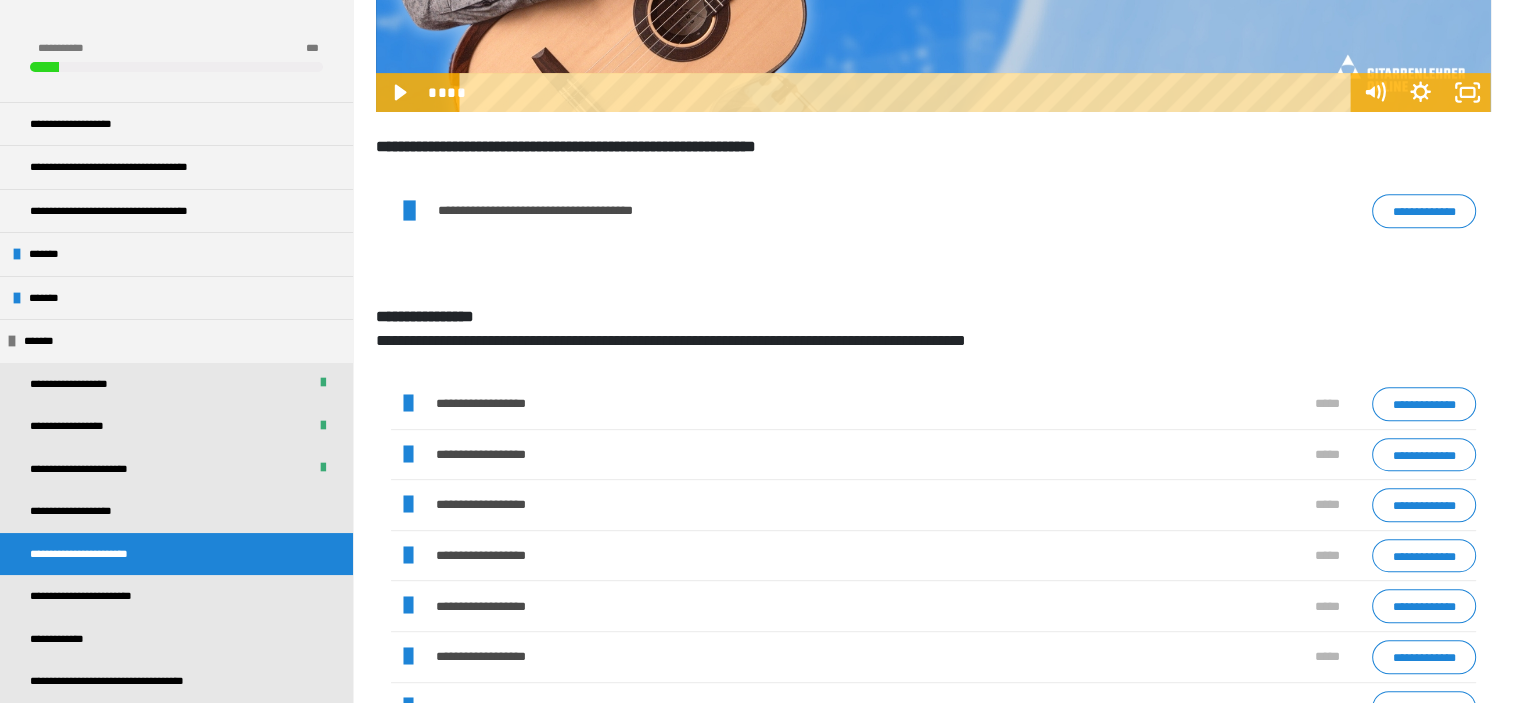 scroll, scrollTop: 870, scrollLeft: 0, axis: vertical 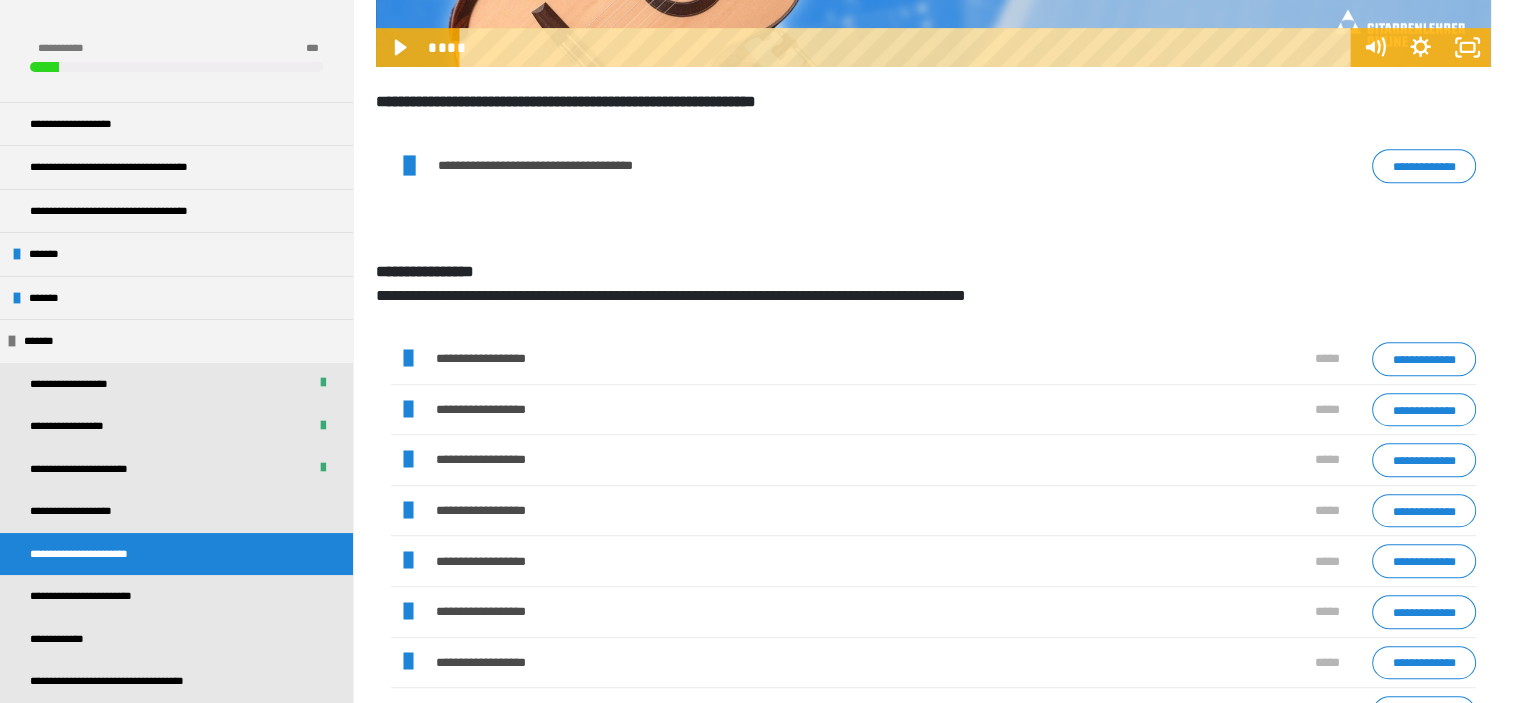 click at bounding box center [408, 460] 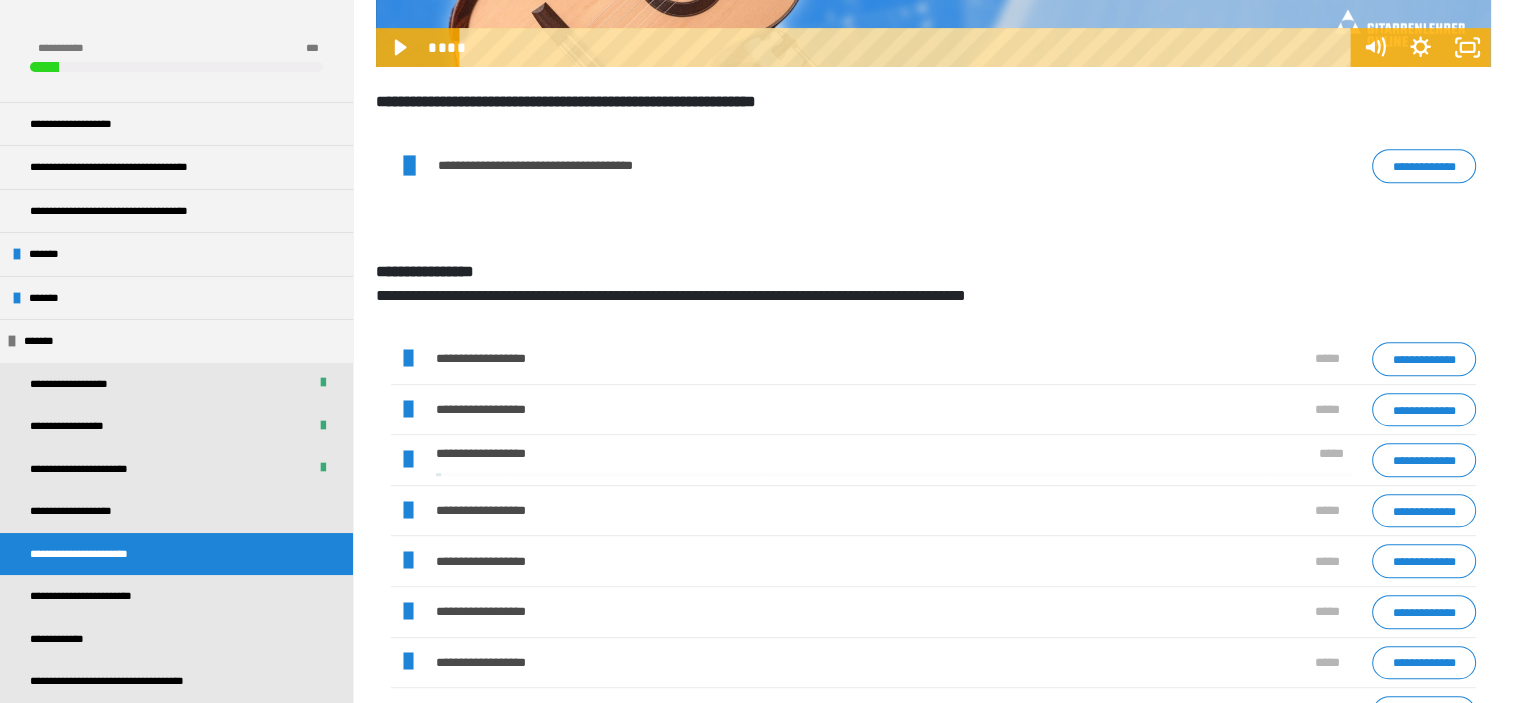 click at bounding box center [408, 460] 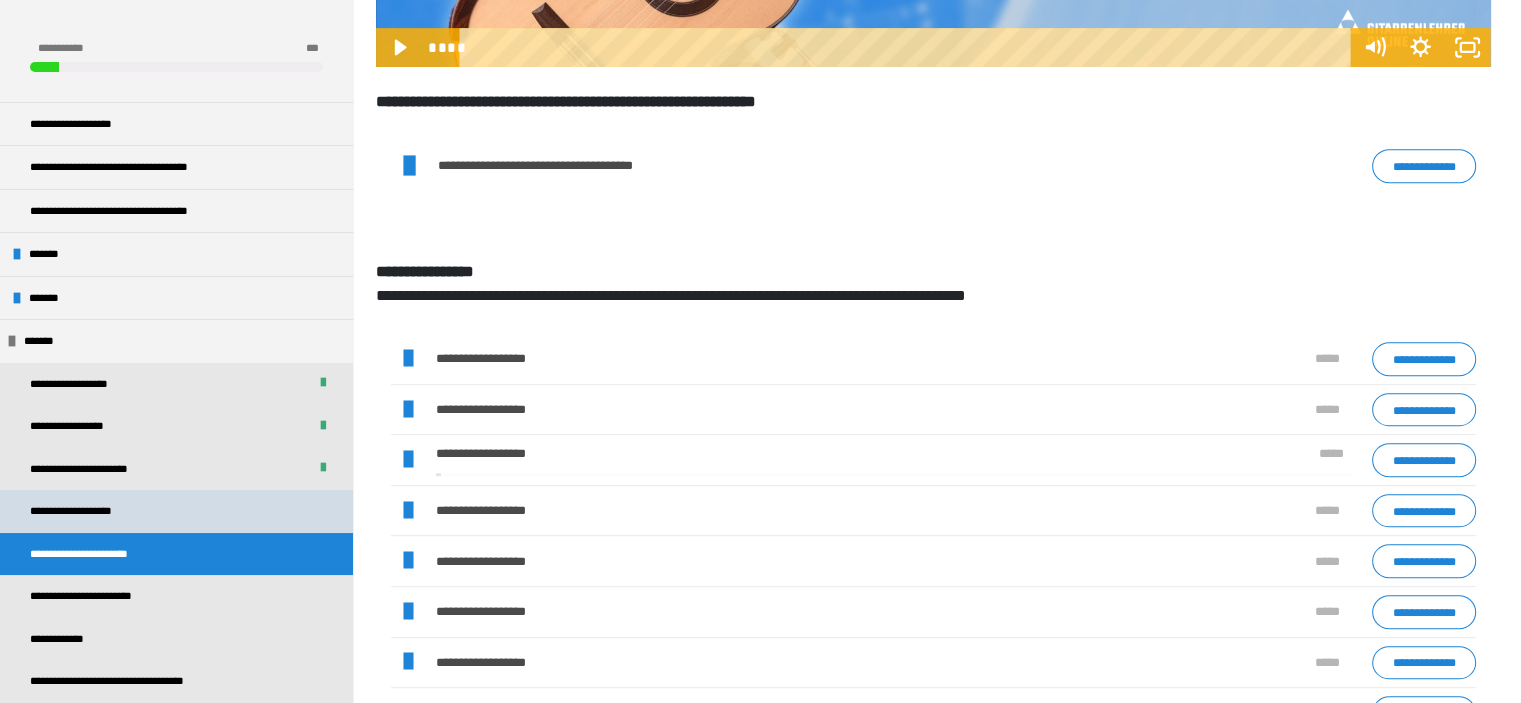 click on "**********" at bounding box center [82, 511] 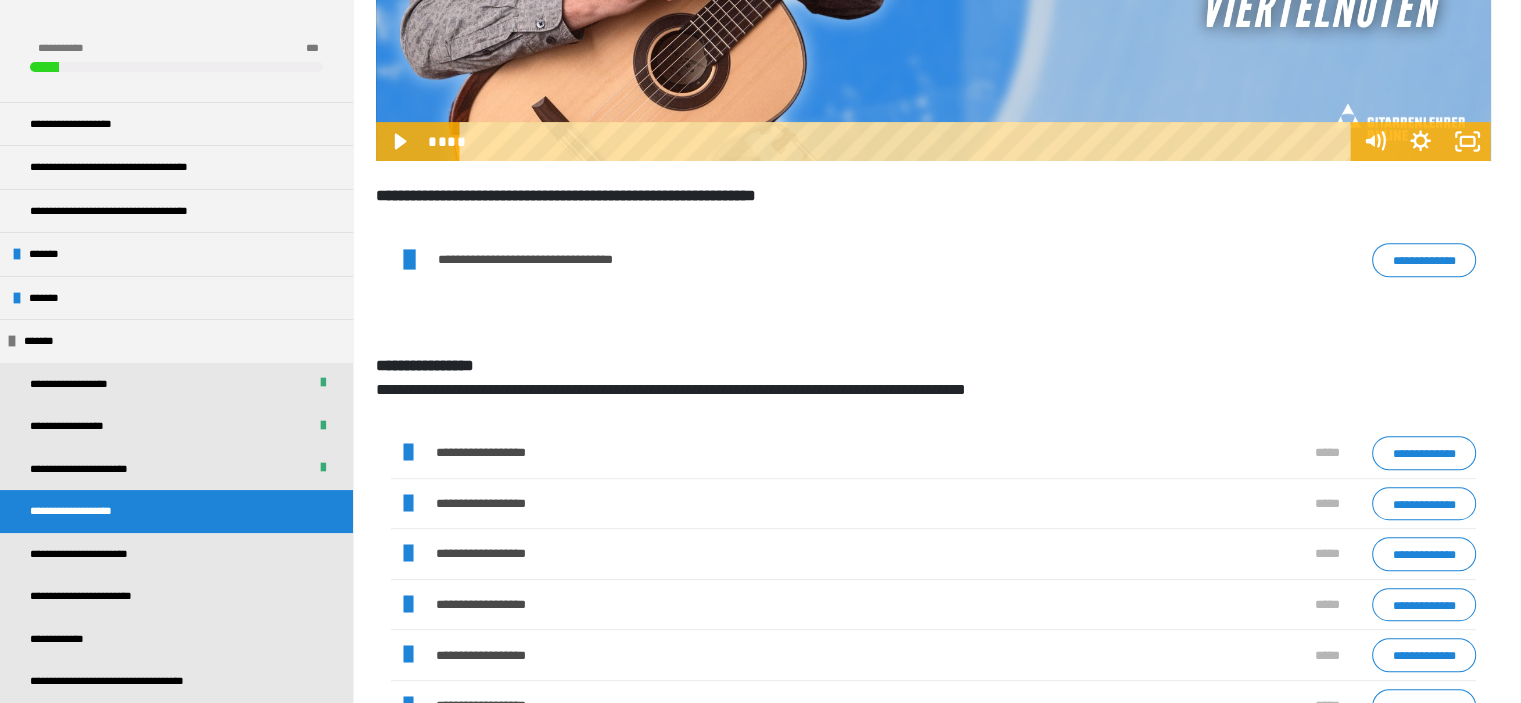 scroll, scrollTop: 870, scrollLeft: 0, axis: vertical 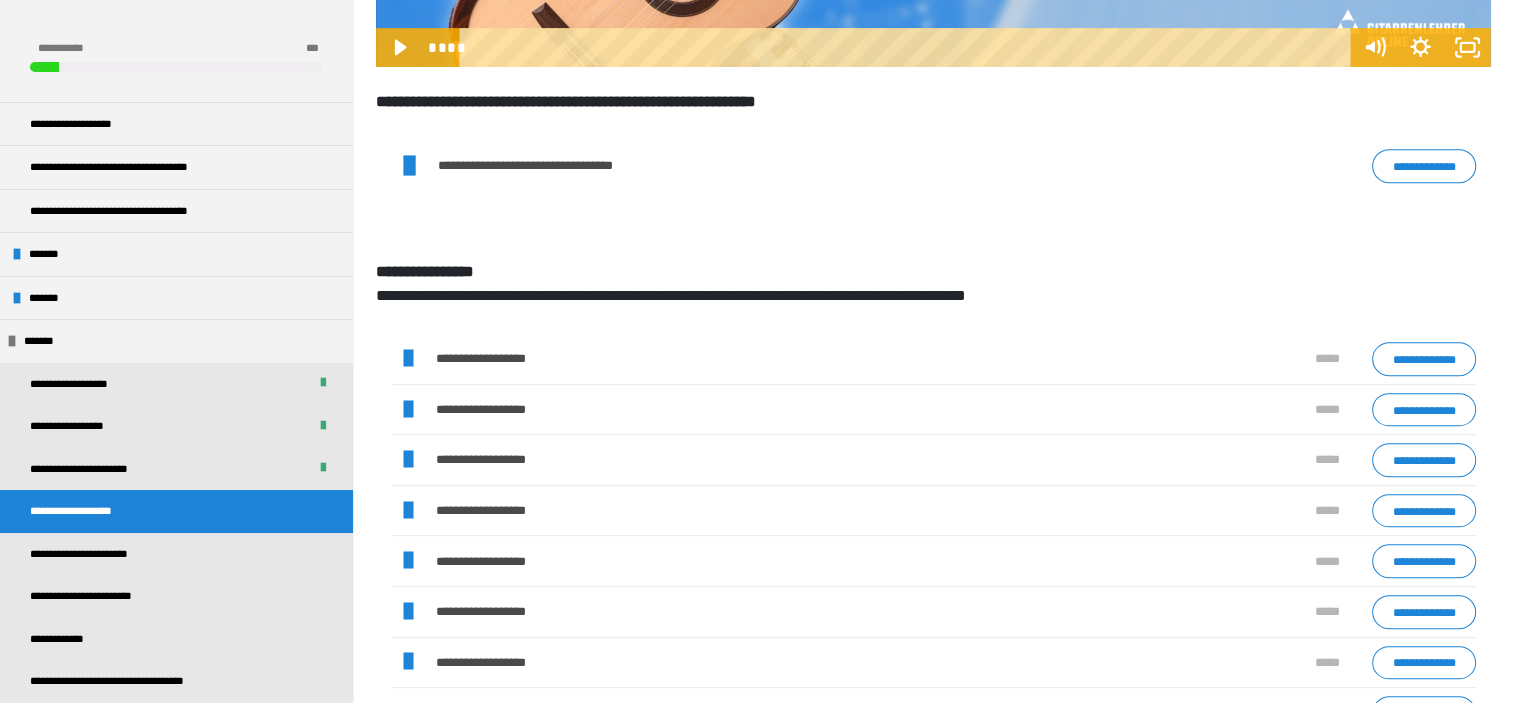 click at bounding box center [408, 511] 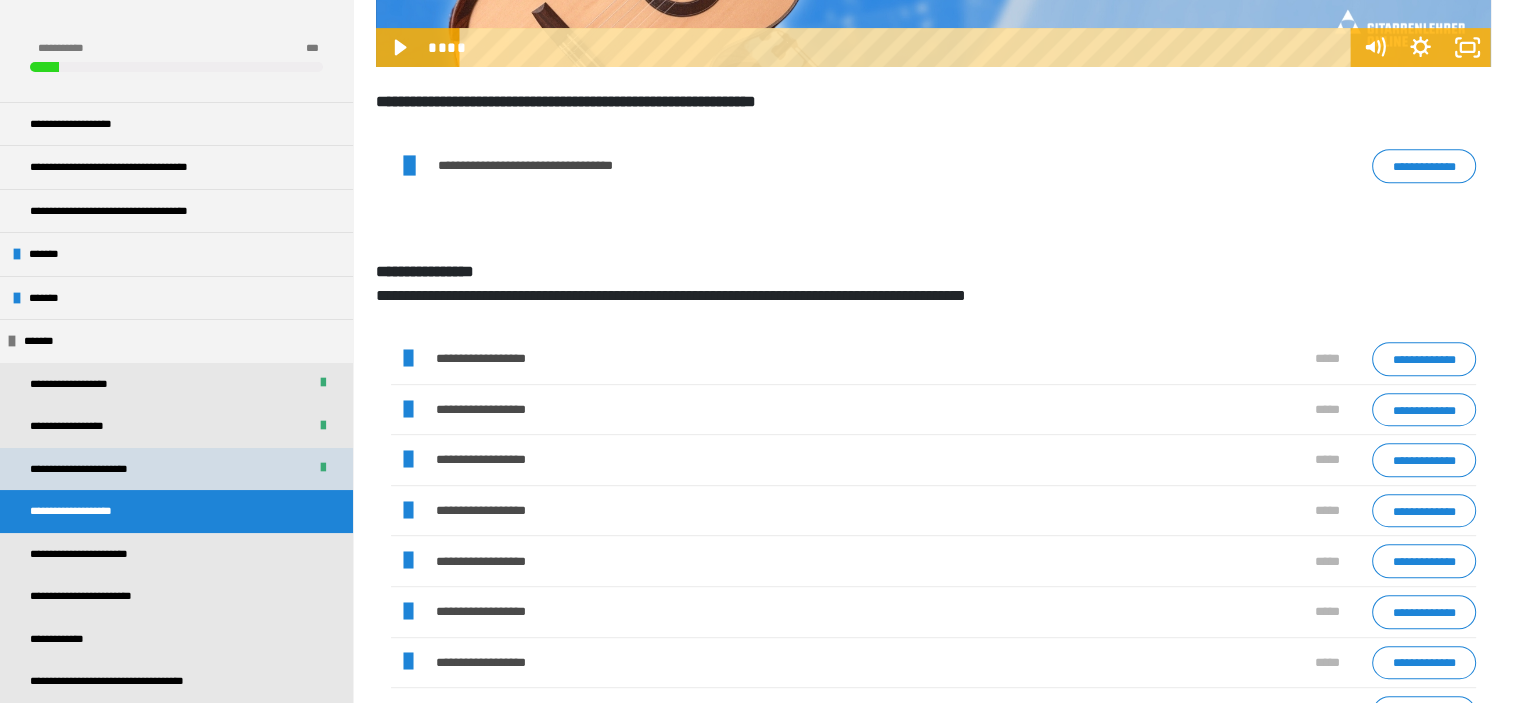 click on "**********" at bounding box center [96, 469] 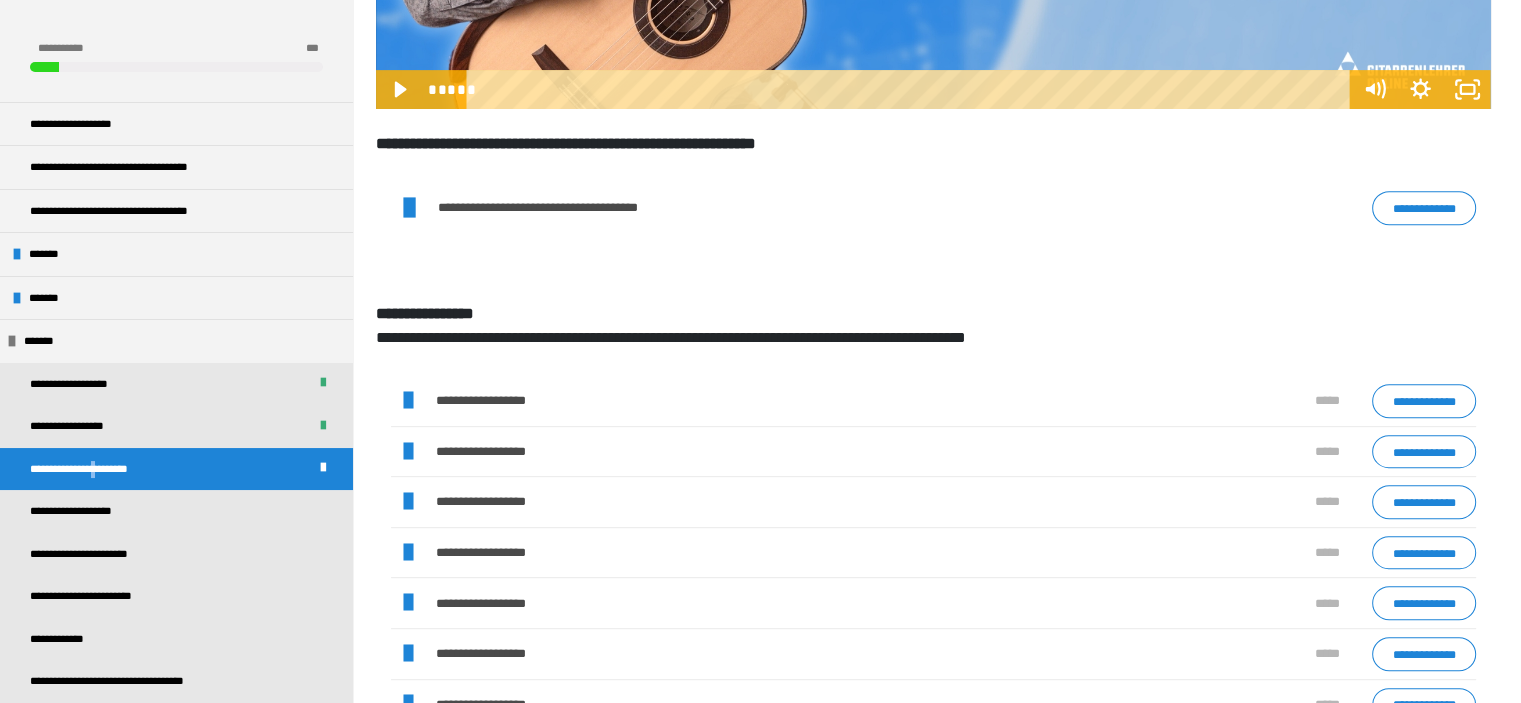 scroll, scrollTop: 870, scrollLeft: 0, axis: vertical 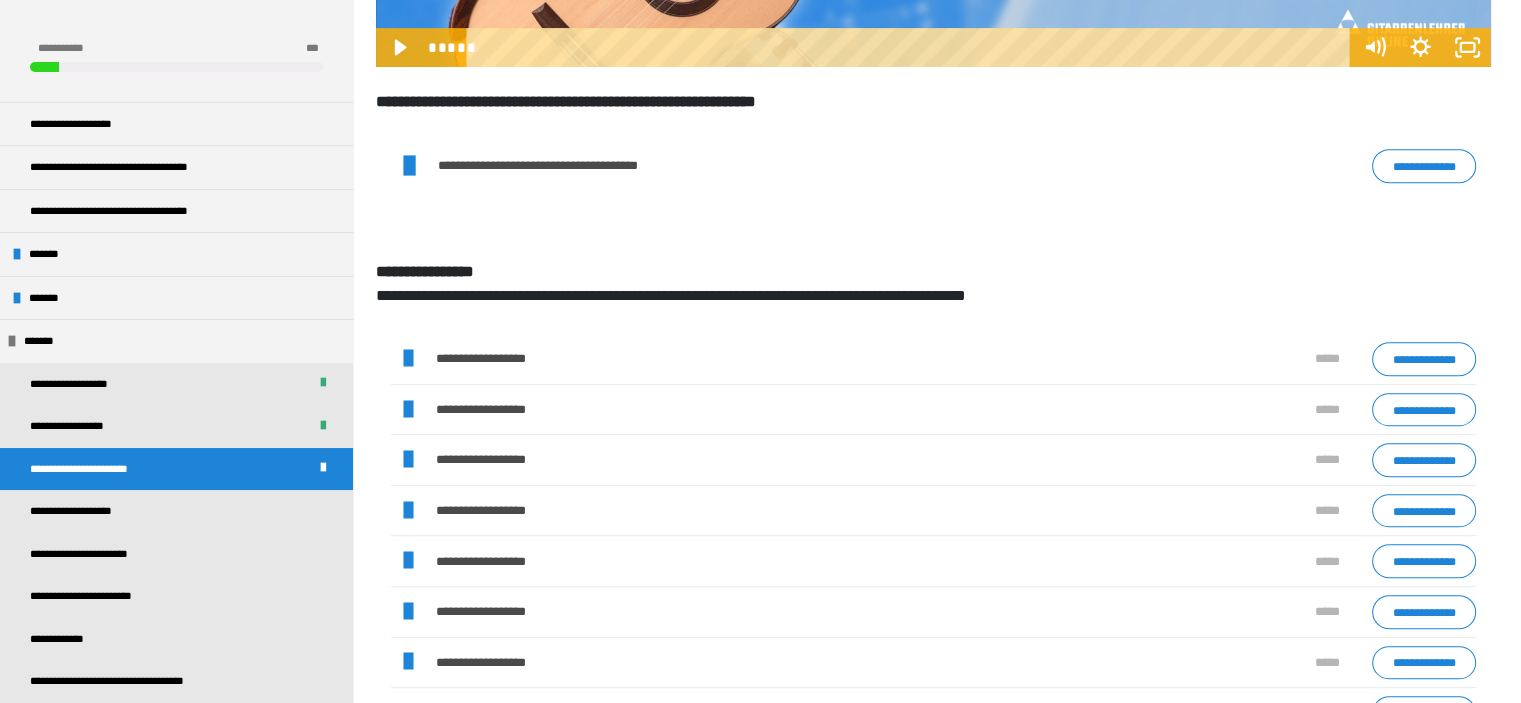 click at bounding box center [408, 511] 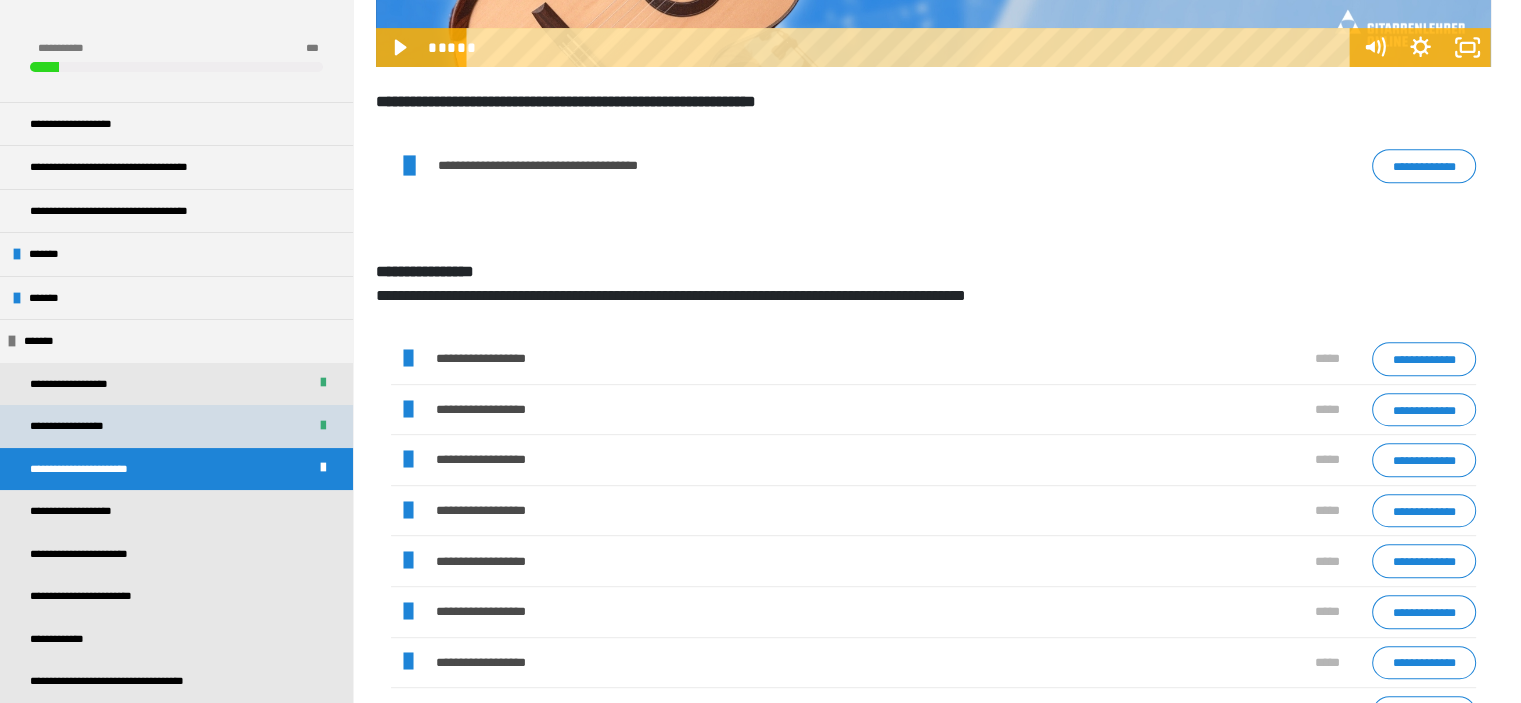 click on "**********" at bounding box center [75, 426] 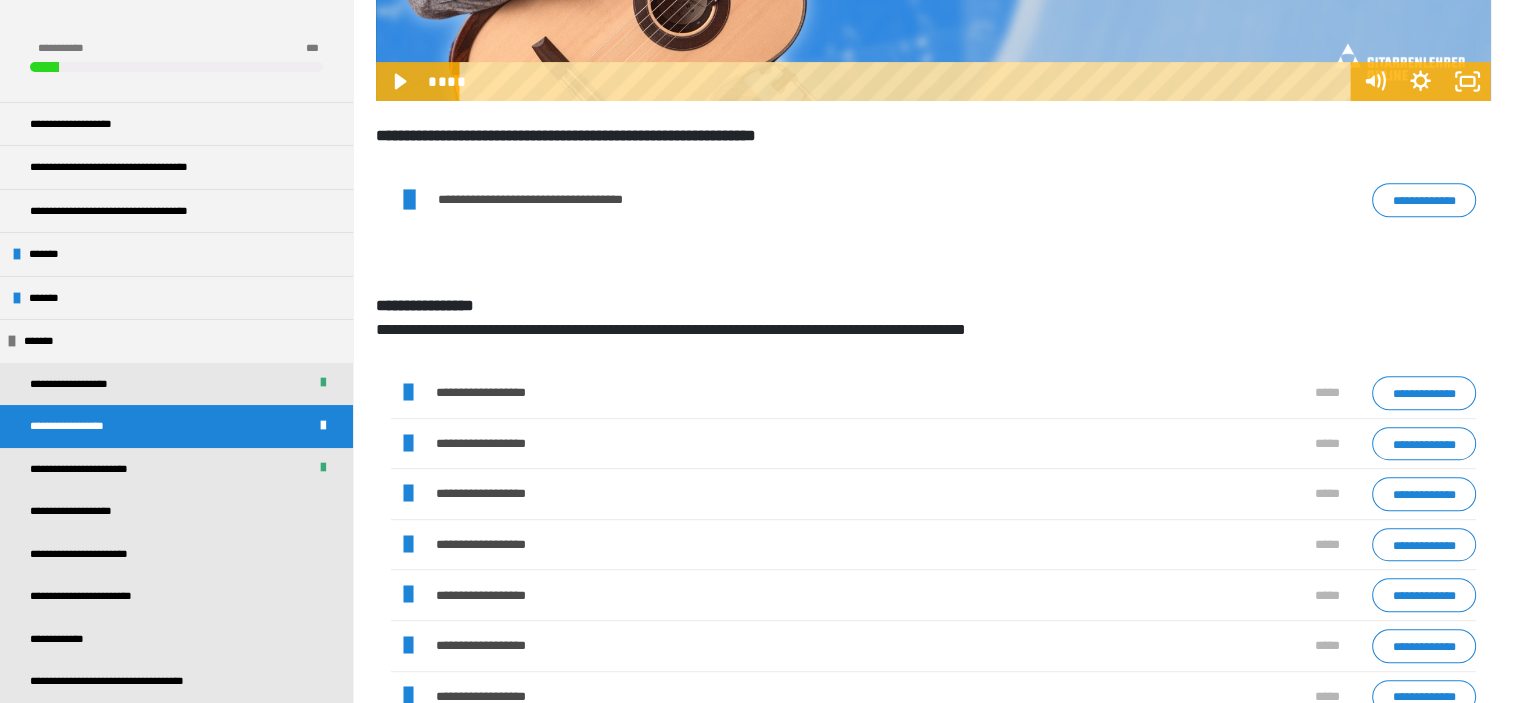 scroll, scrollTop: 870, scrollLeft: 0, axis: vertical 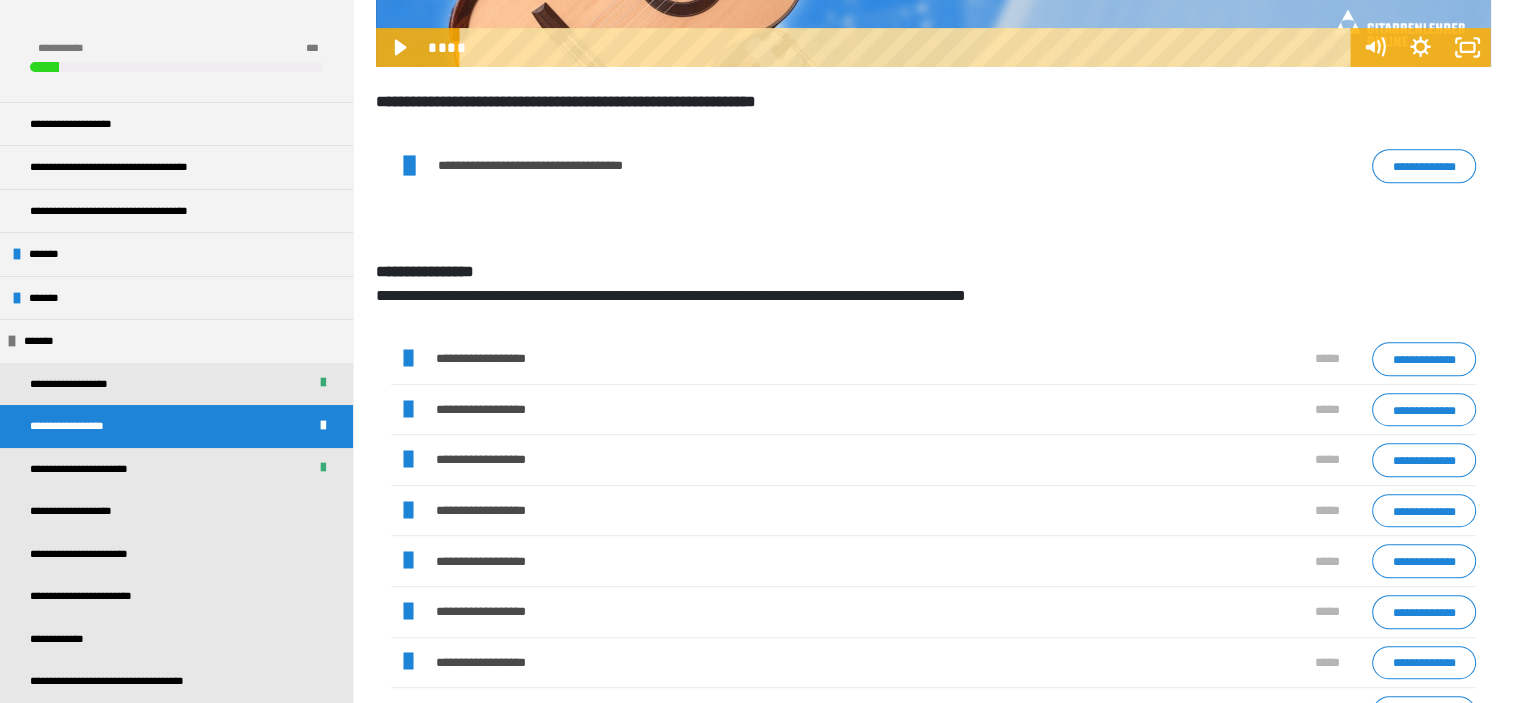 click at bounding box center (408, 561) 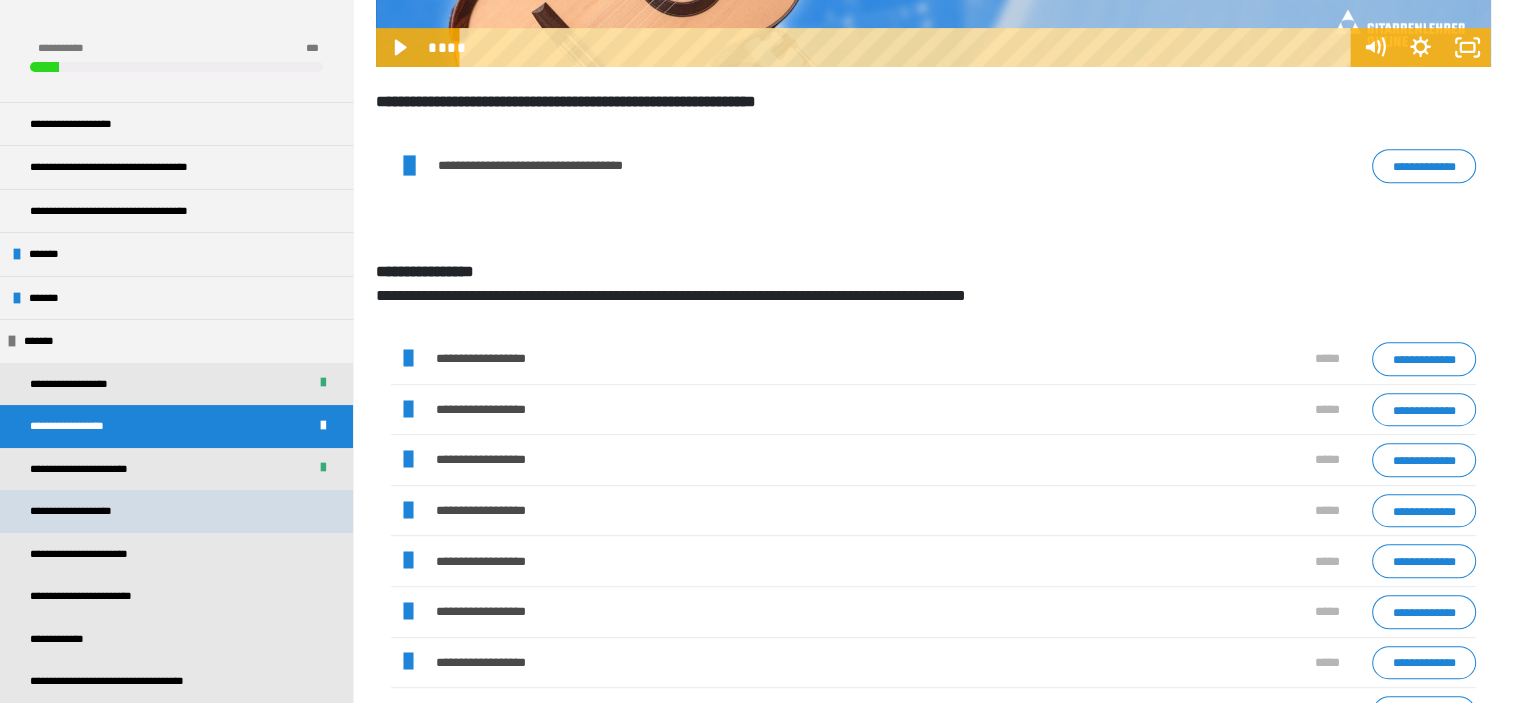 click on "**********" at bounding box center (82, 511) 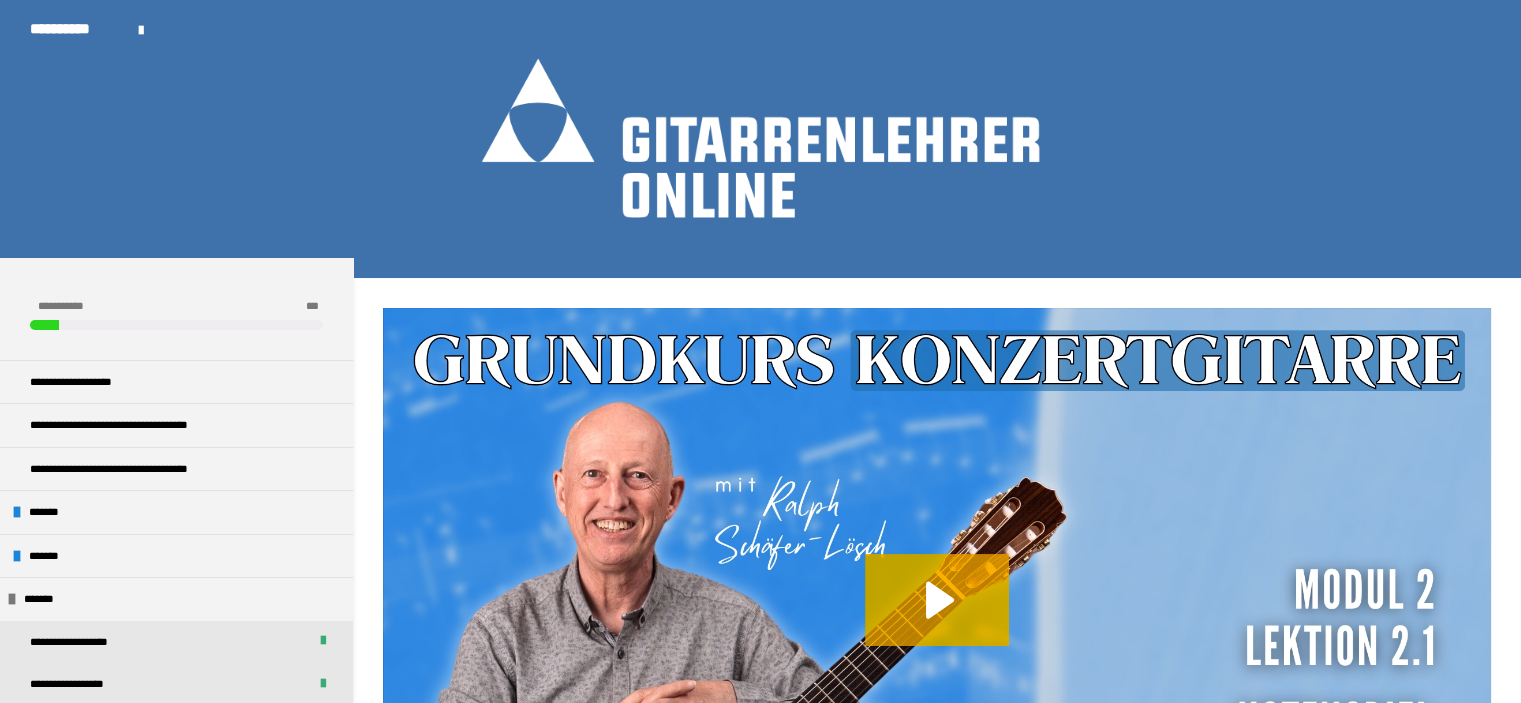 scroll, scrollTop: 0, scrollLeft: 0, axis: both 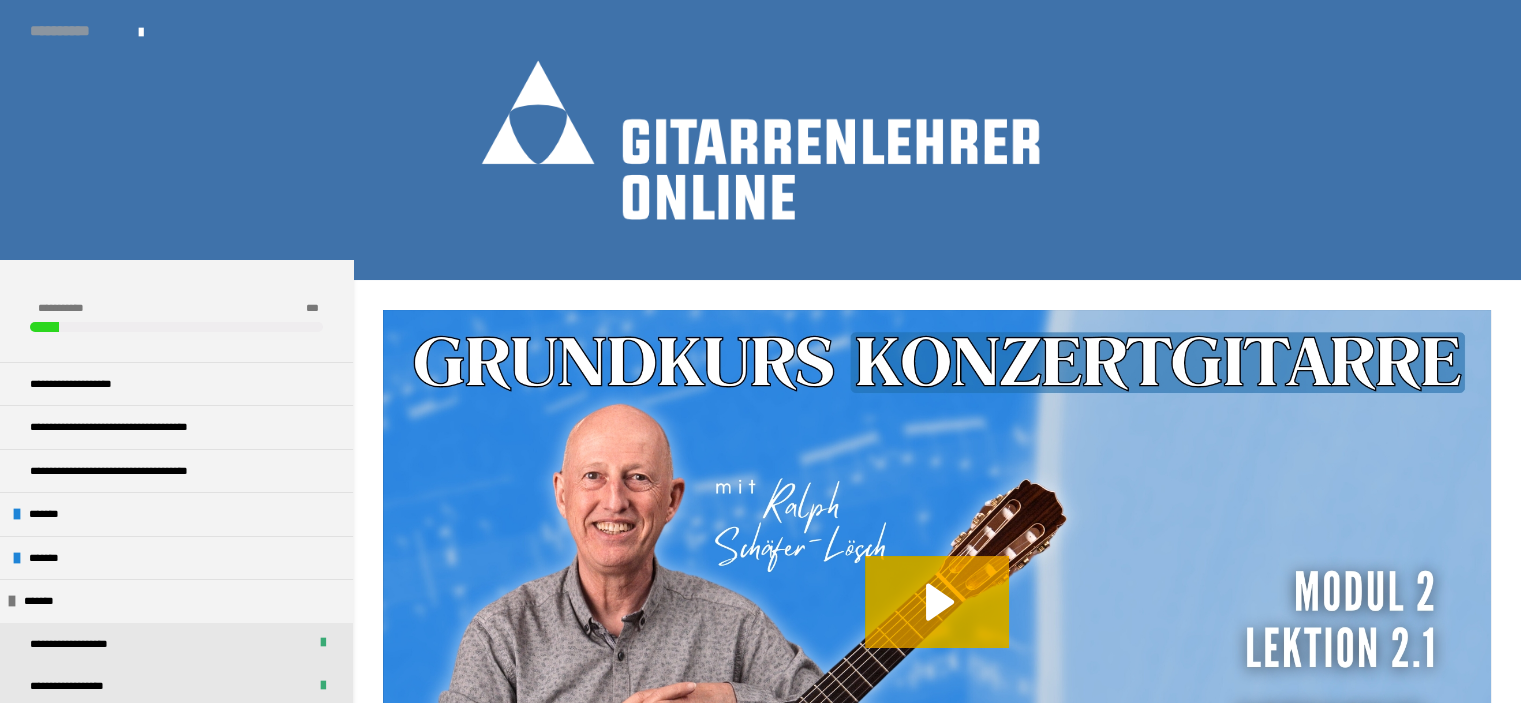 click on "**********" at bounding box center [74, 31] 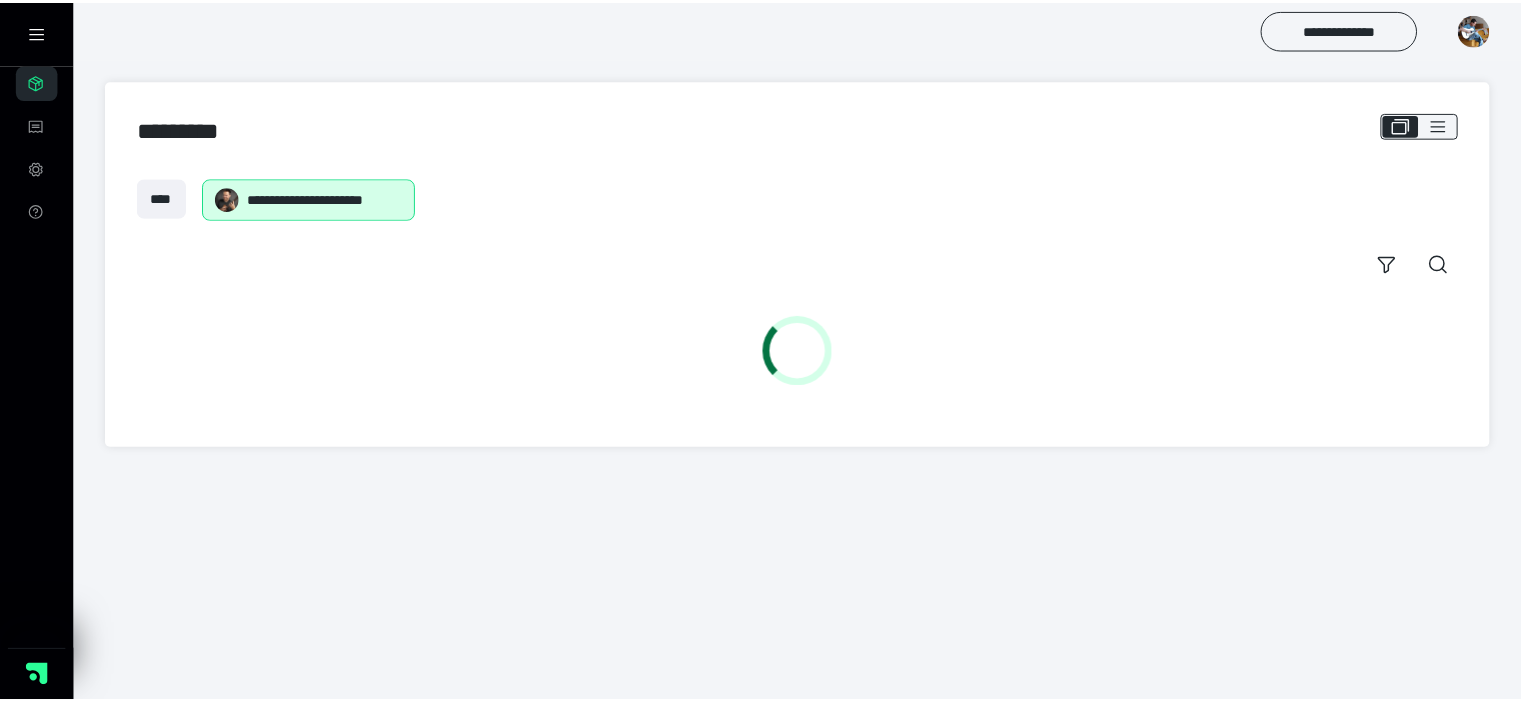 scroll, scrollTop: 0, scrollLeft: 0, axis: both 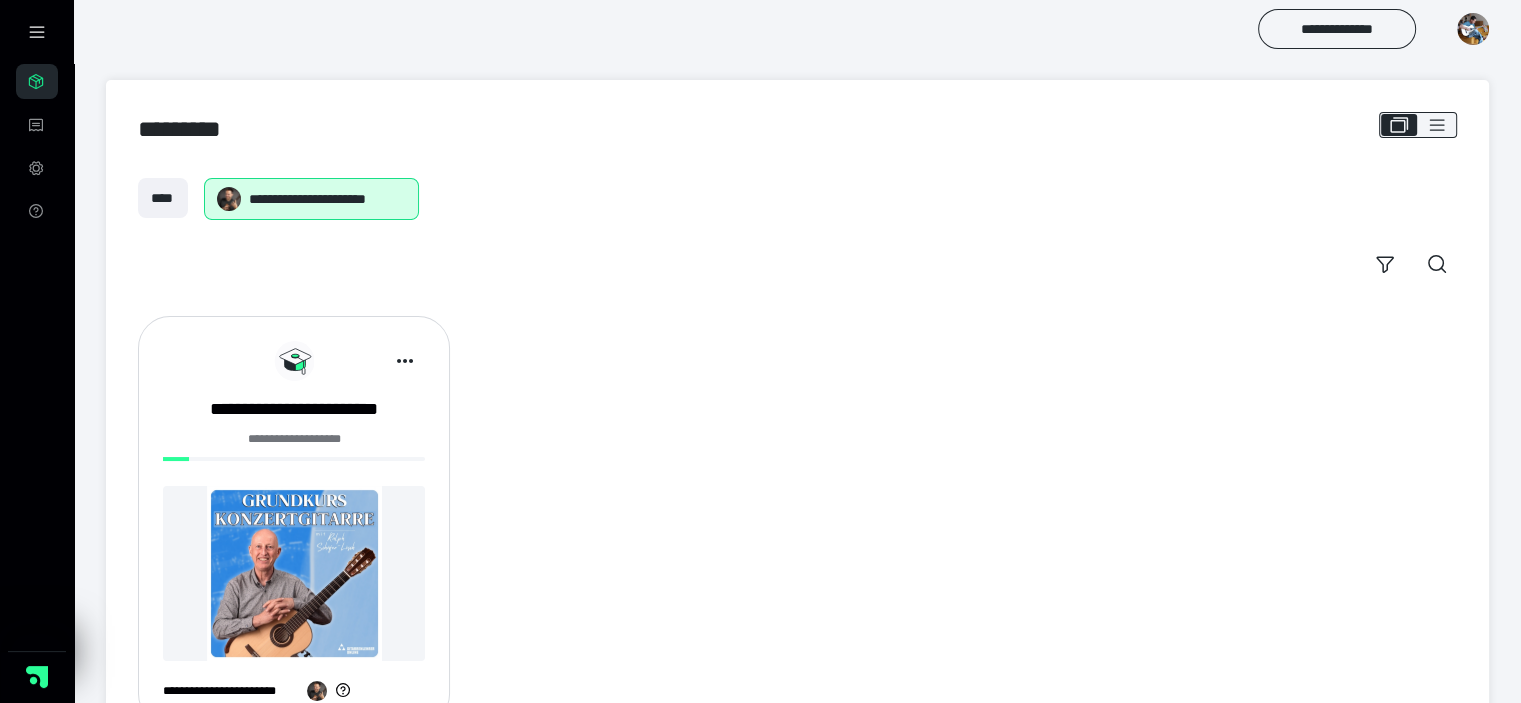 click at bounding box center (1473, 29) 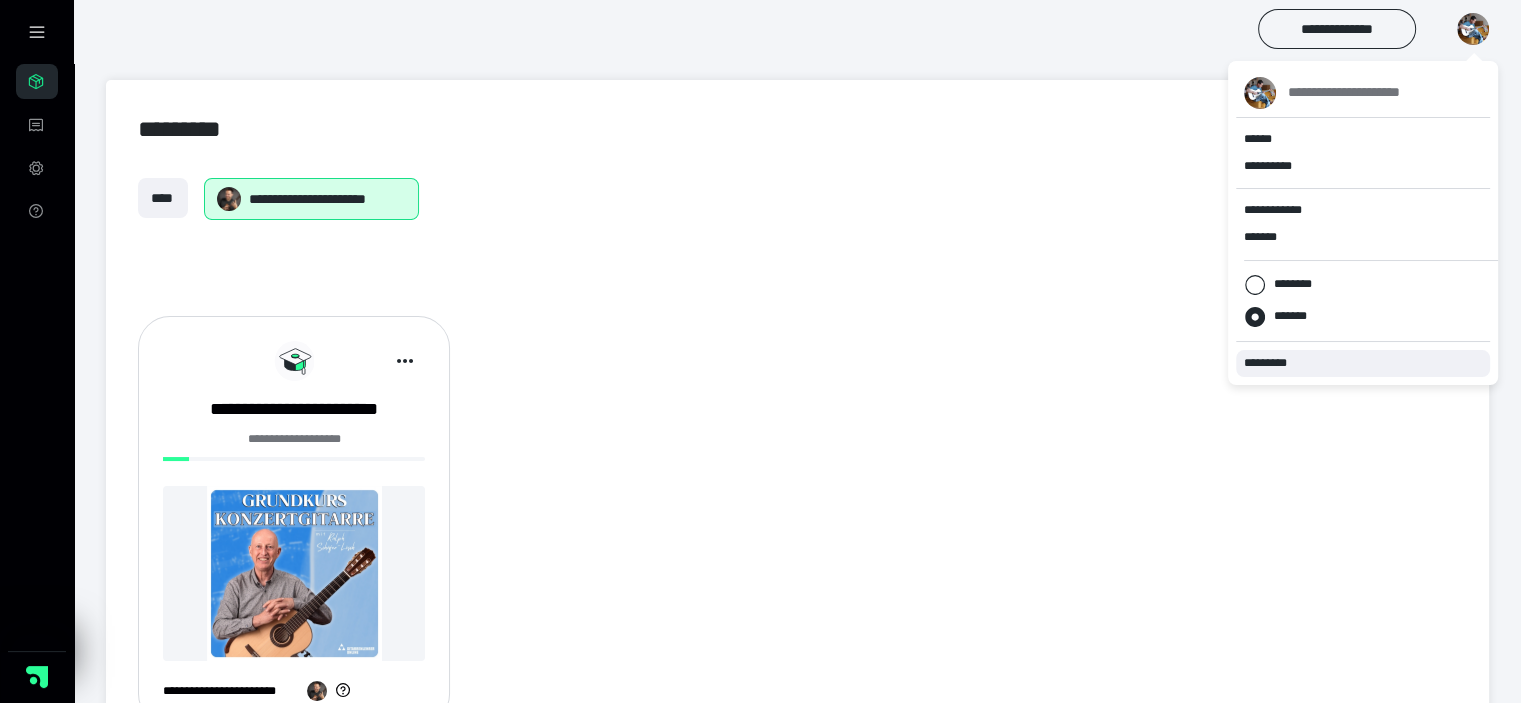 click on "*********" at bounding box center [1274, 363] 